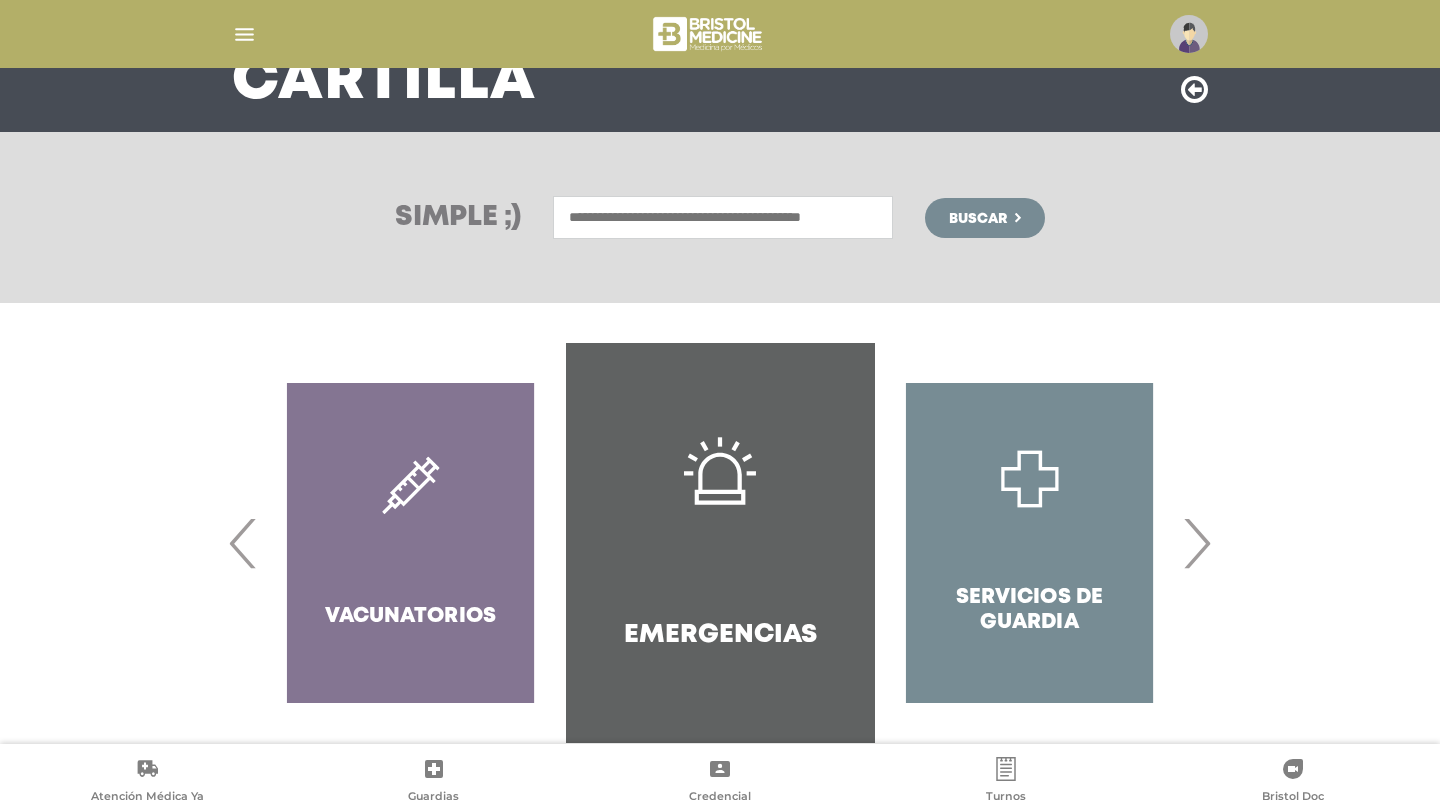 scroll, scrollTop: 215, scrollLeft: 0, axis: vertical 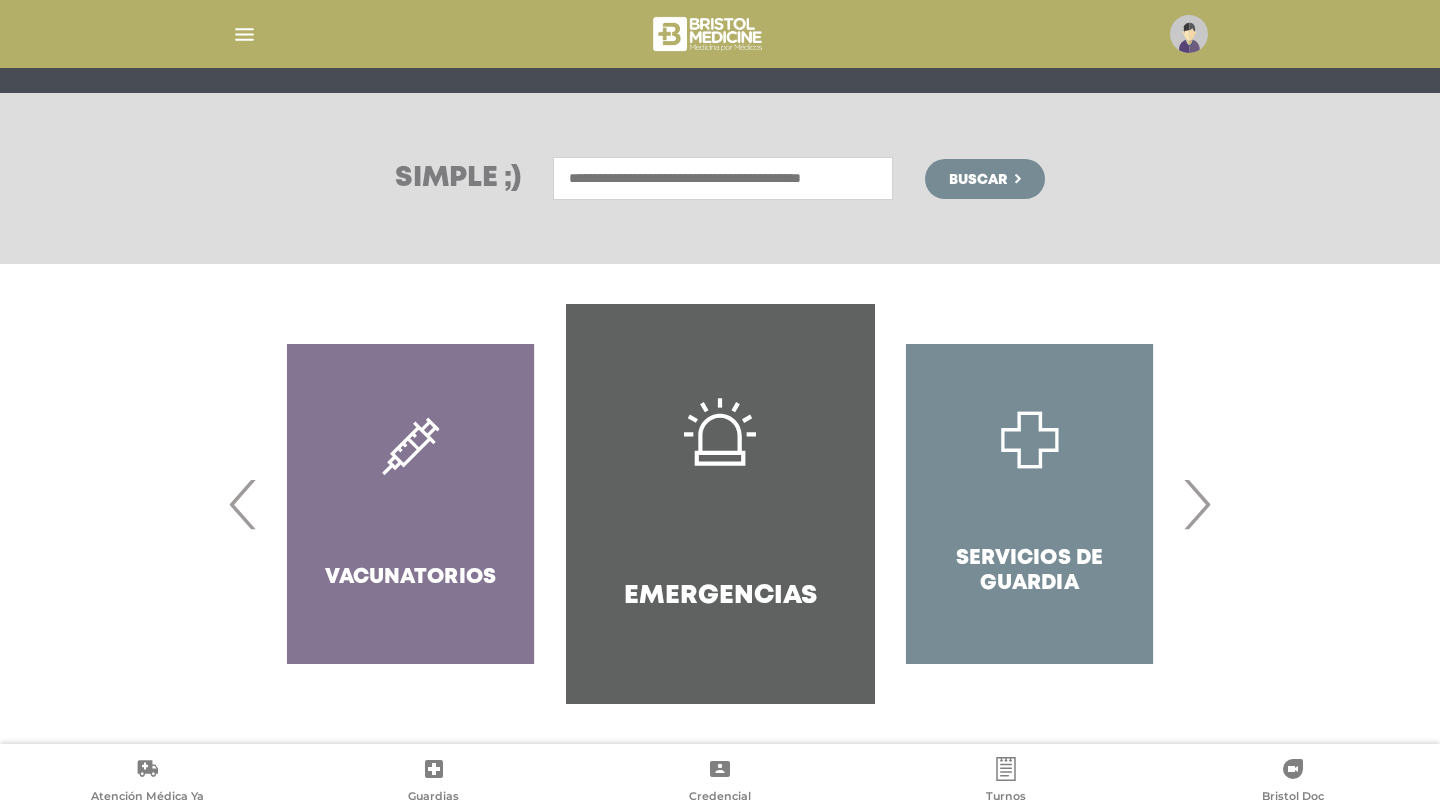click on "›" at bounding box center [1196, 504] 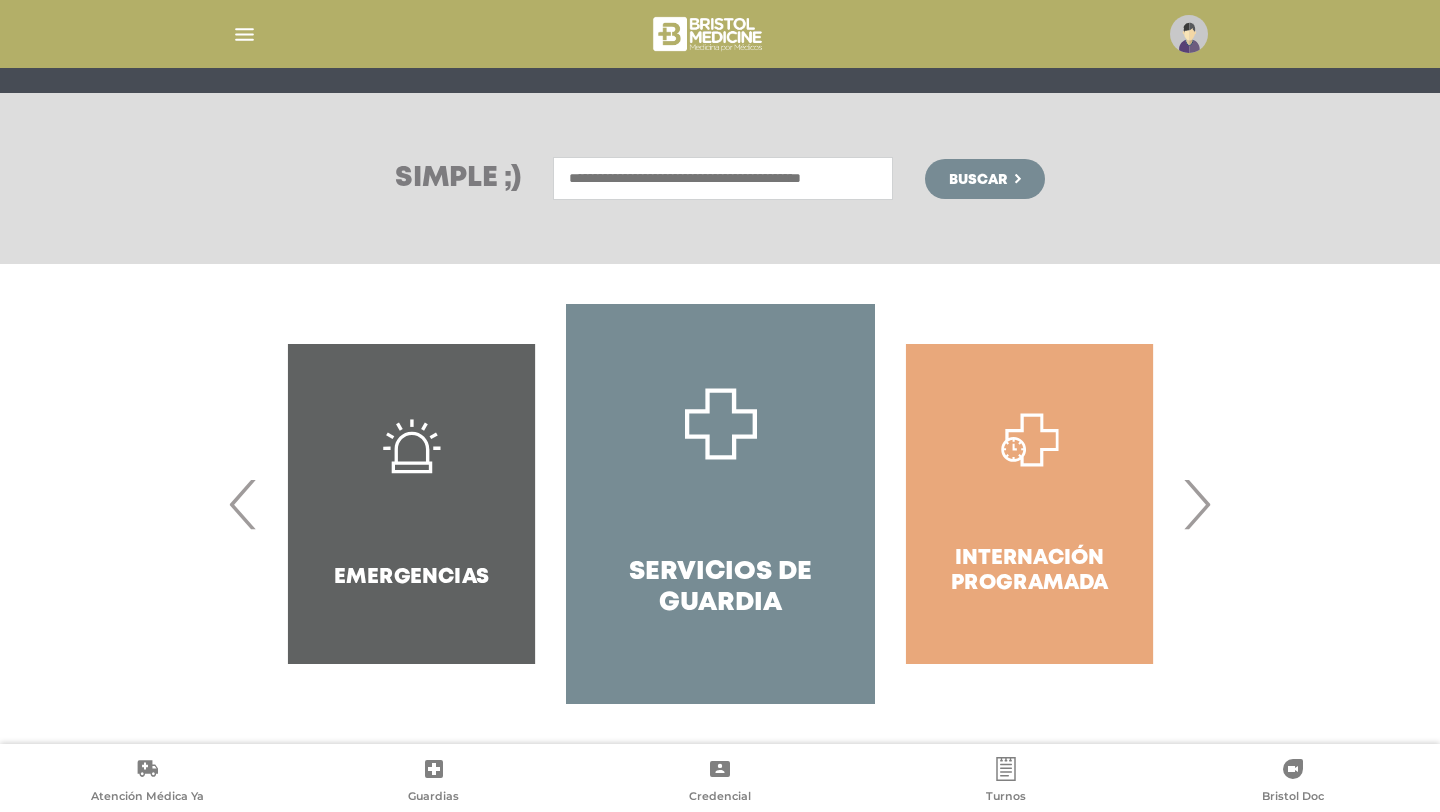 click on "›" at bounding box center [1196, 504] 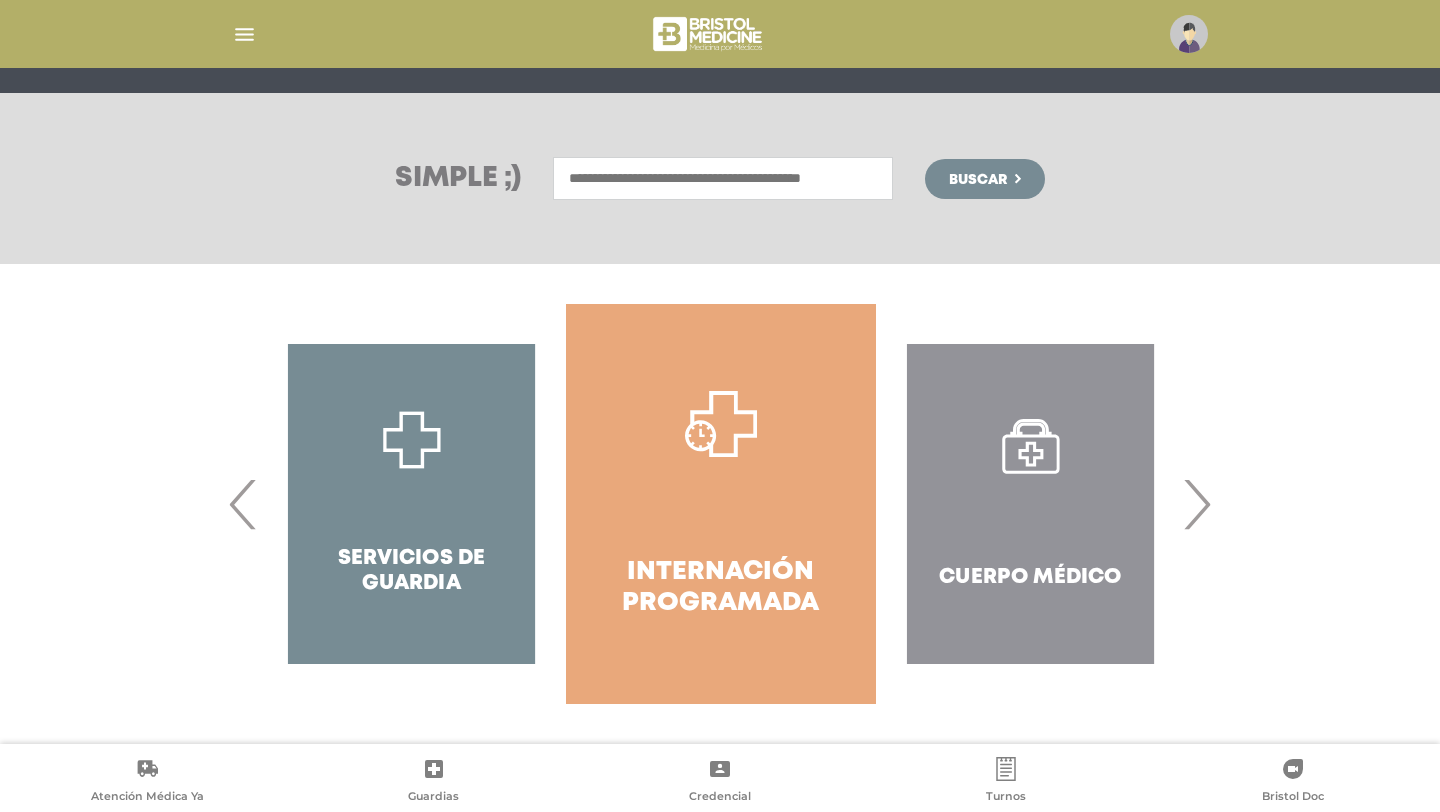 click on "›" at bounding box center [1196, 504] 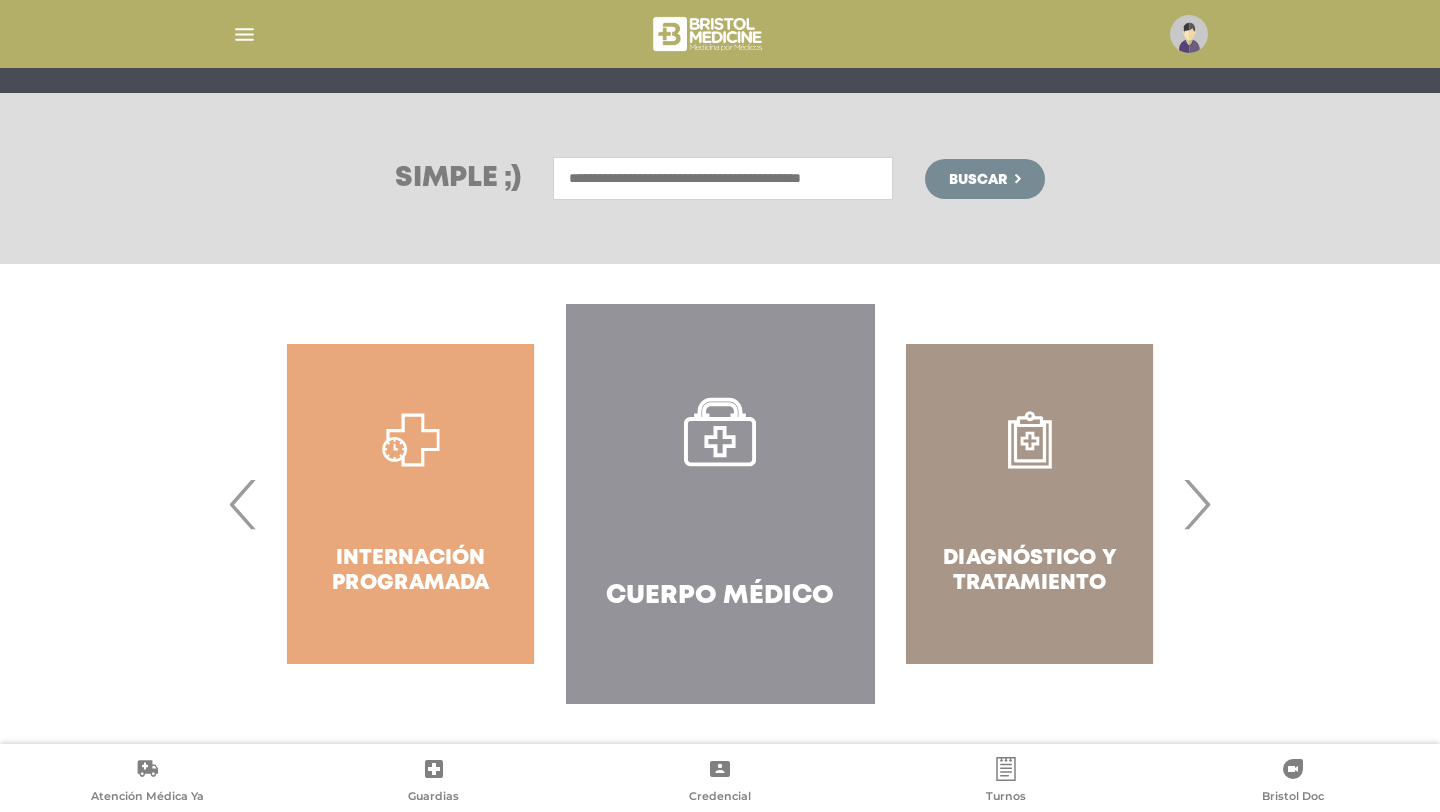 click on "Cuerpo Médico" at bounding box center (720, 504) 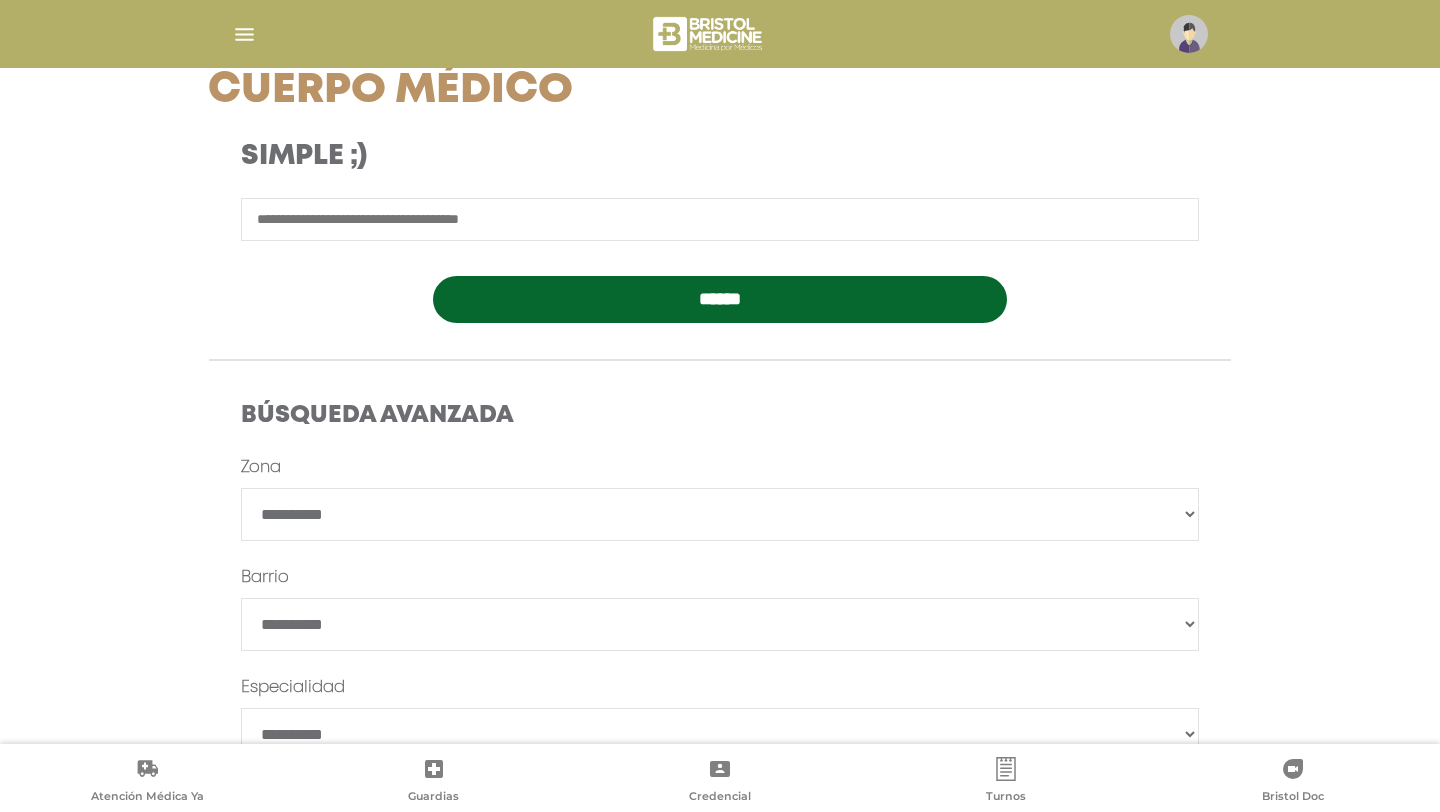 scroll, scrollTop: 295, scrollLeft: 0, axis: vertical 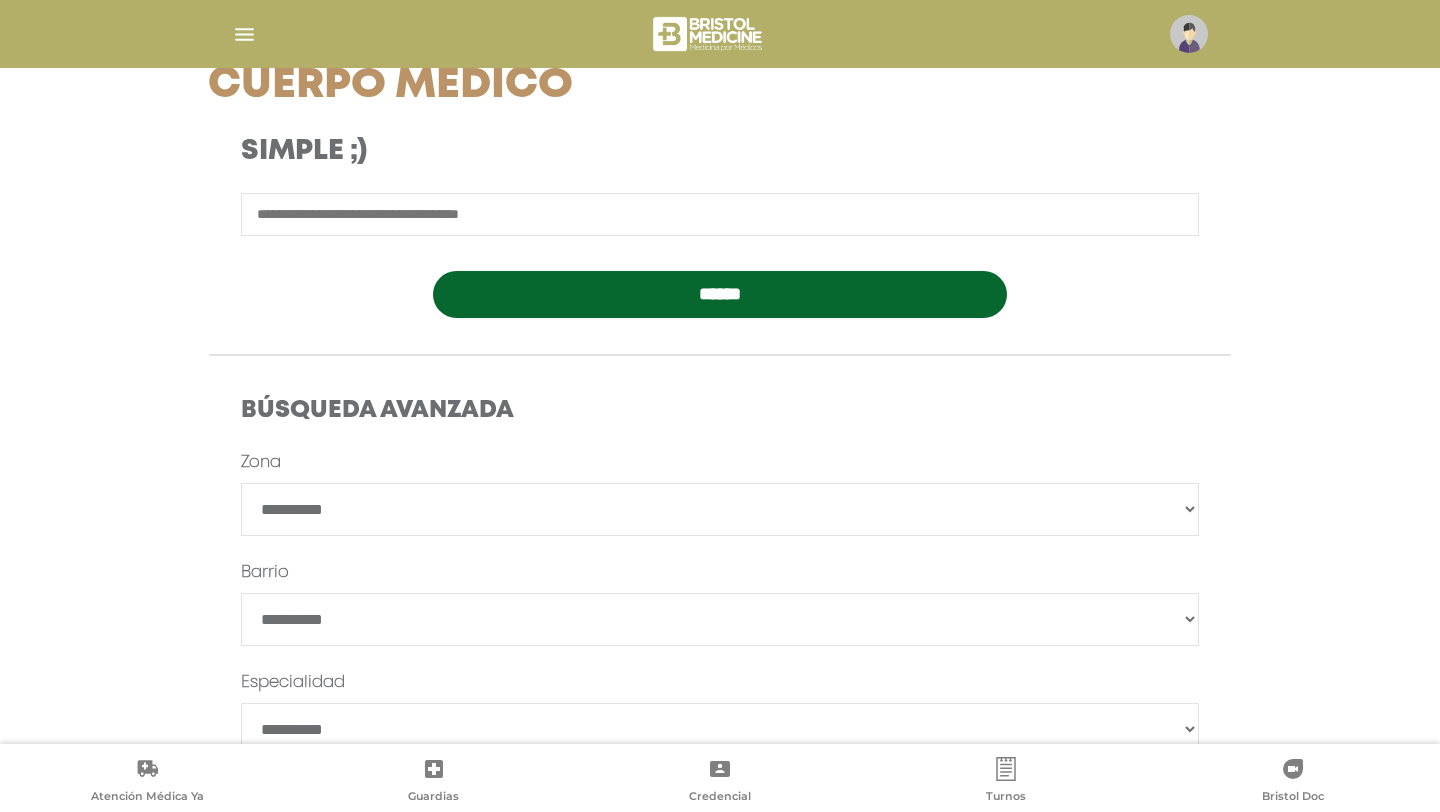 click on "**********" at bounding box center [720, 509] 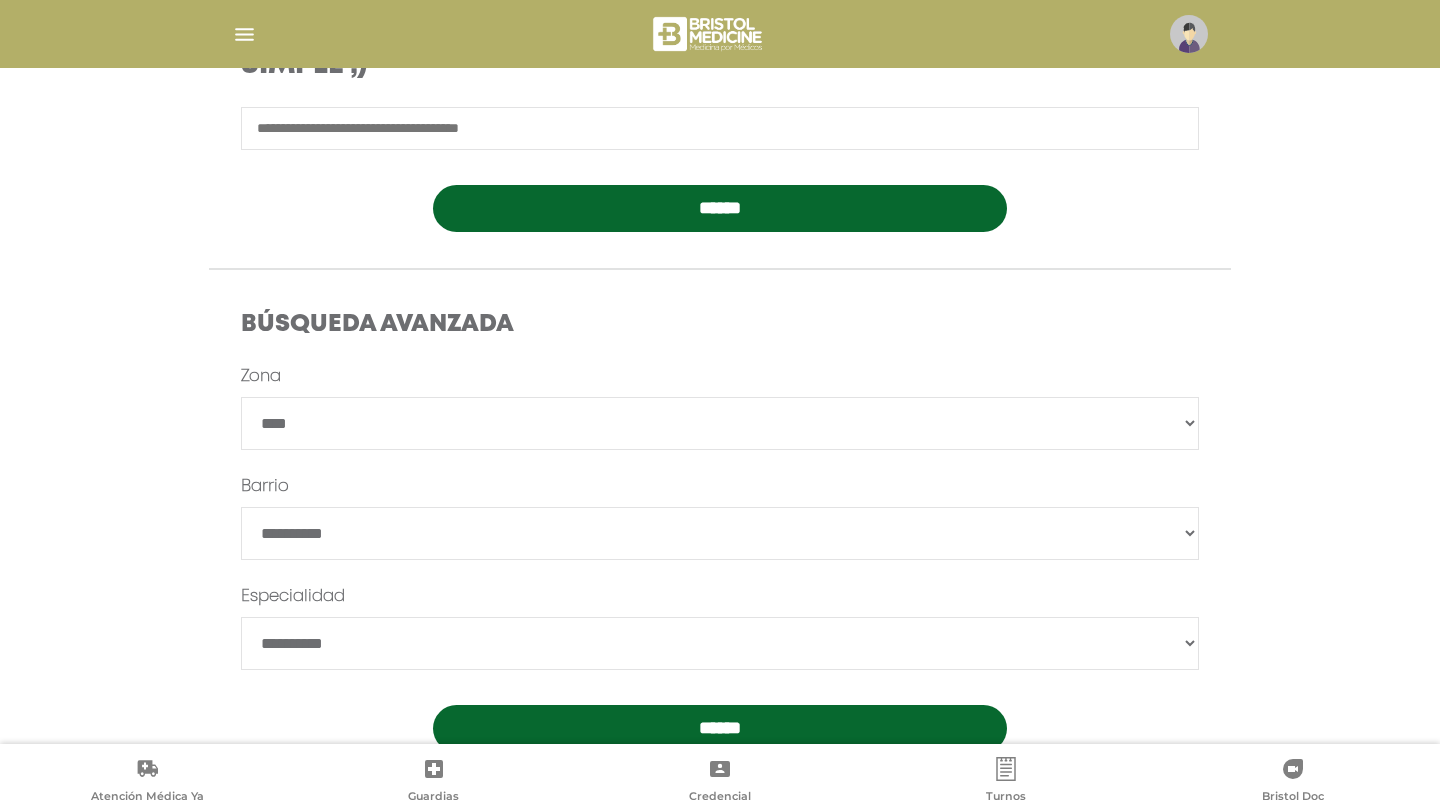 scroll, scrollTop: 440, scrollLeft: 0, axis: vertical 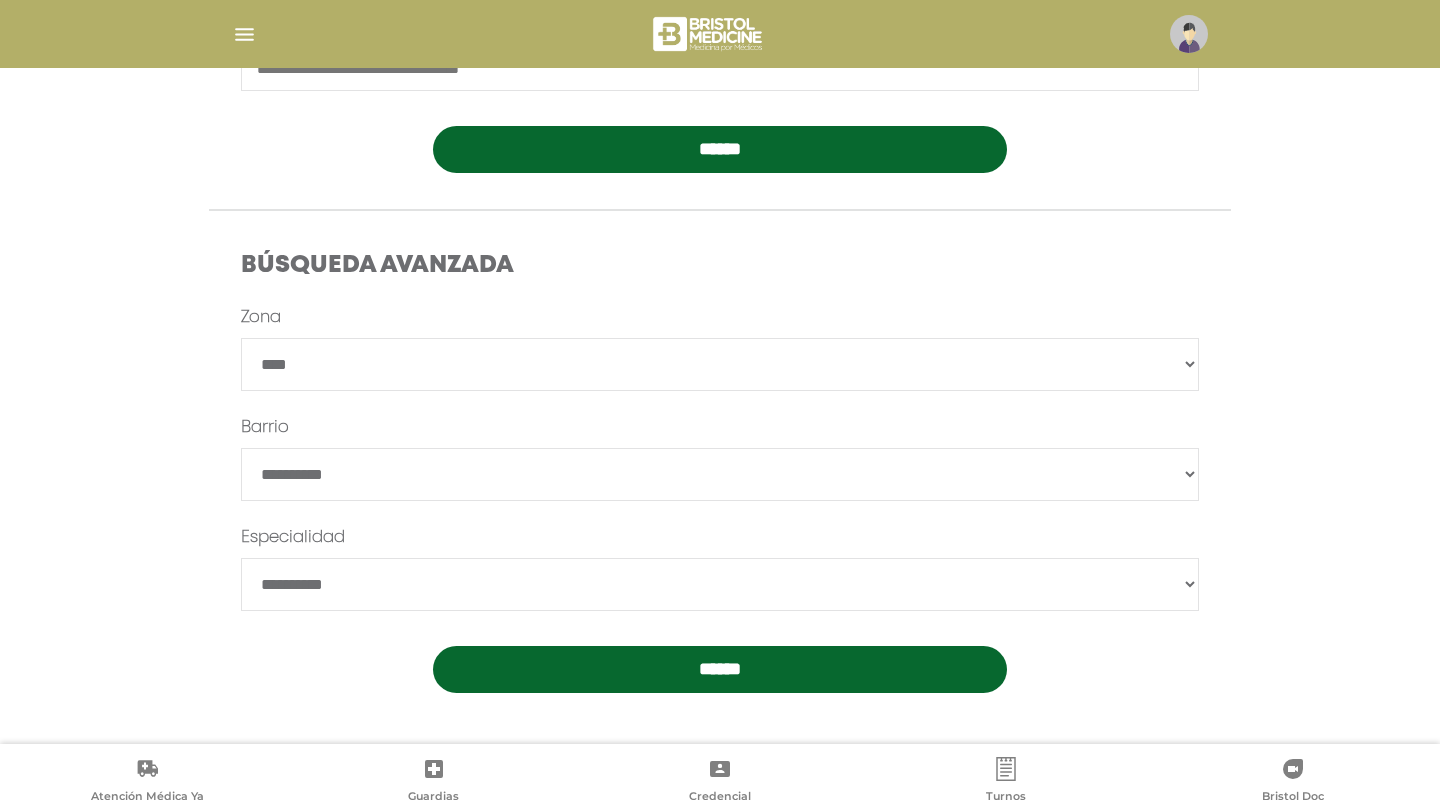 click on "**********" at bounding box center (720, 584) 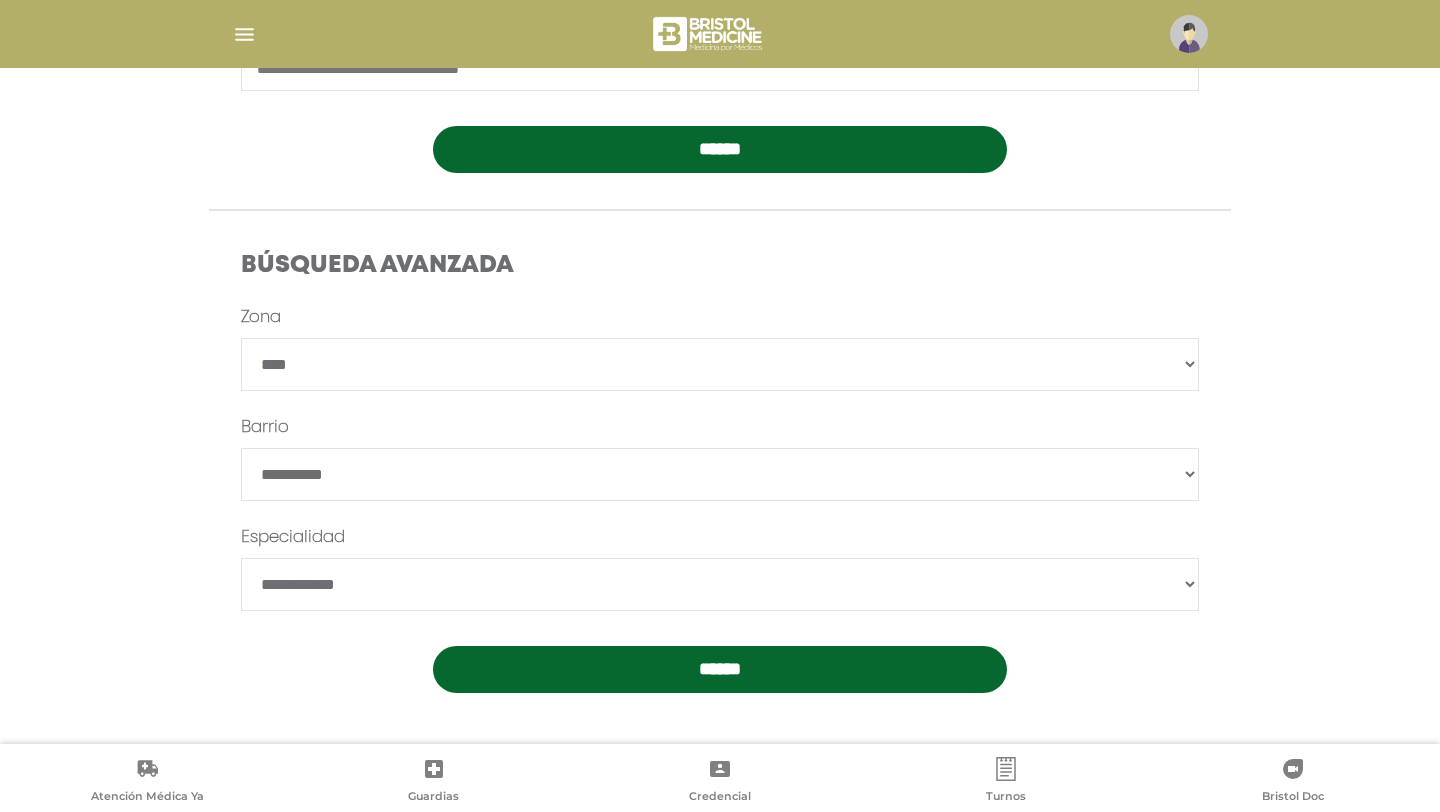 click on "******" at bounding box center [720, 669] 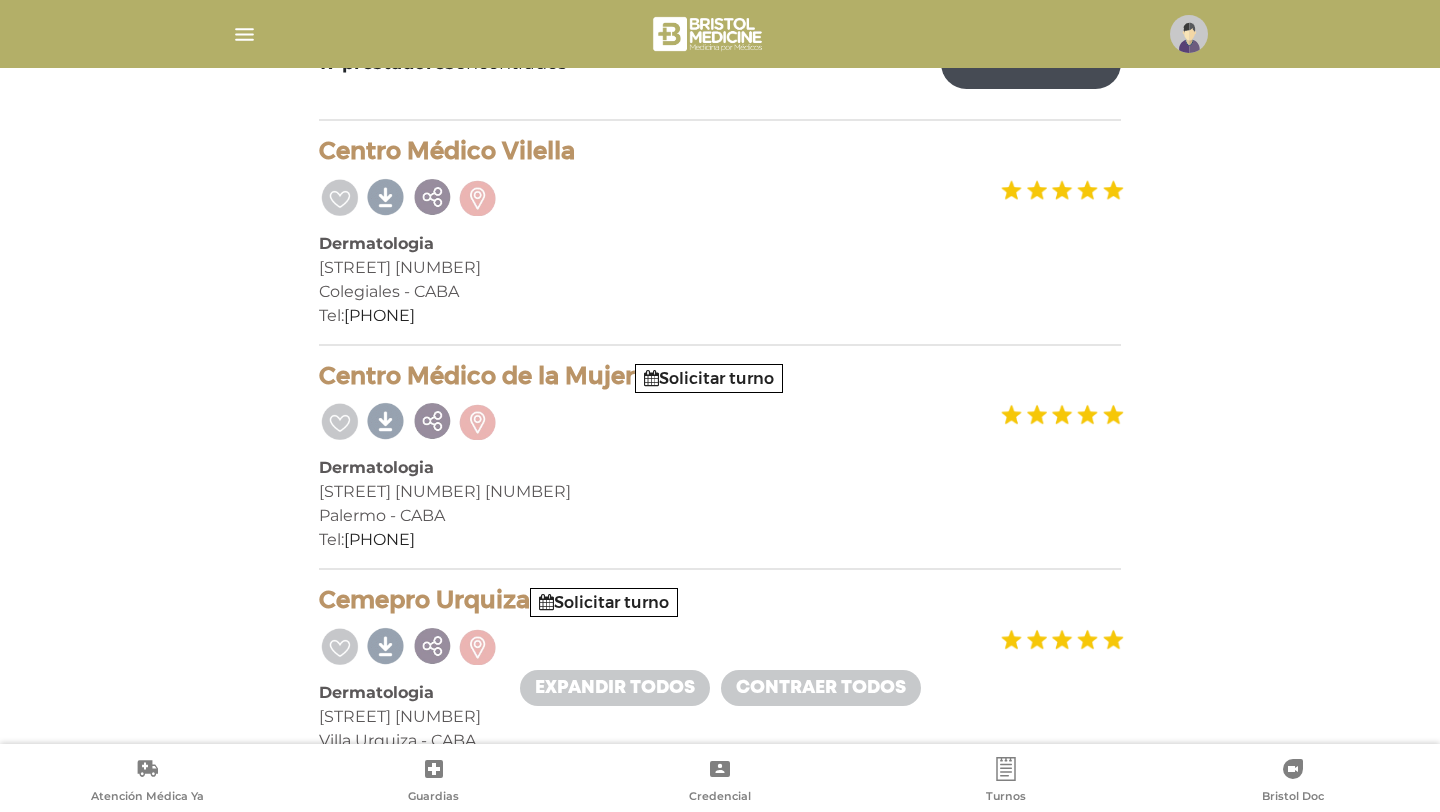 scroll, scrollTop: 389, scrollLeft: 0, axis: vertical 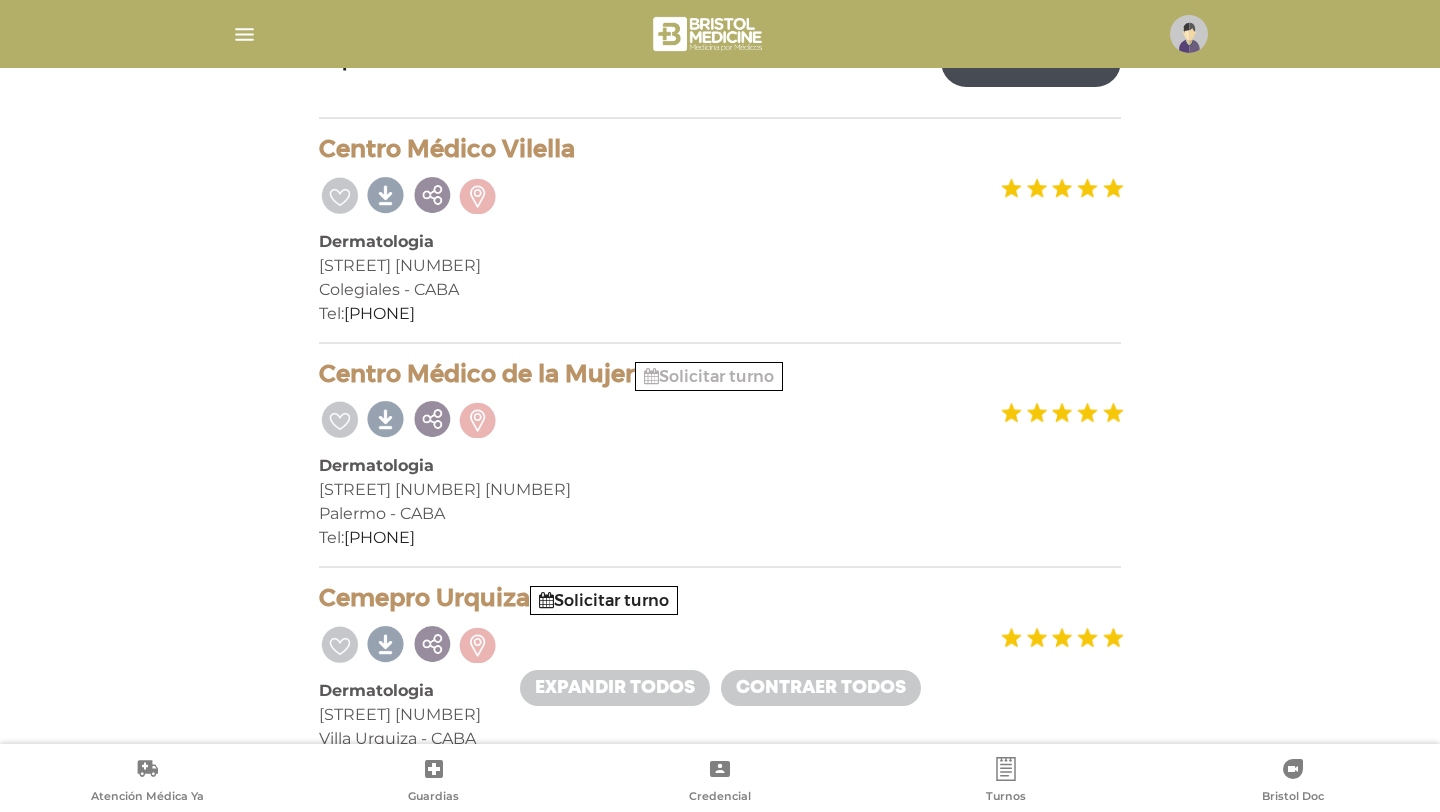 click on "Solicitar turno" at bounding box center (709, 376) 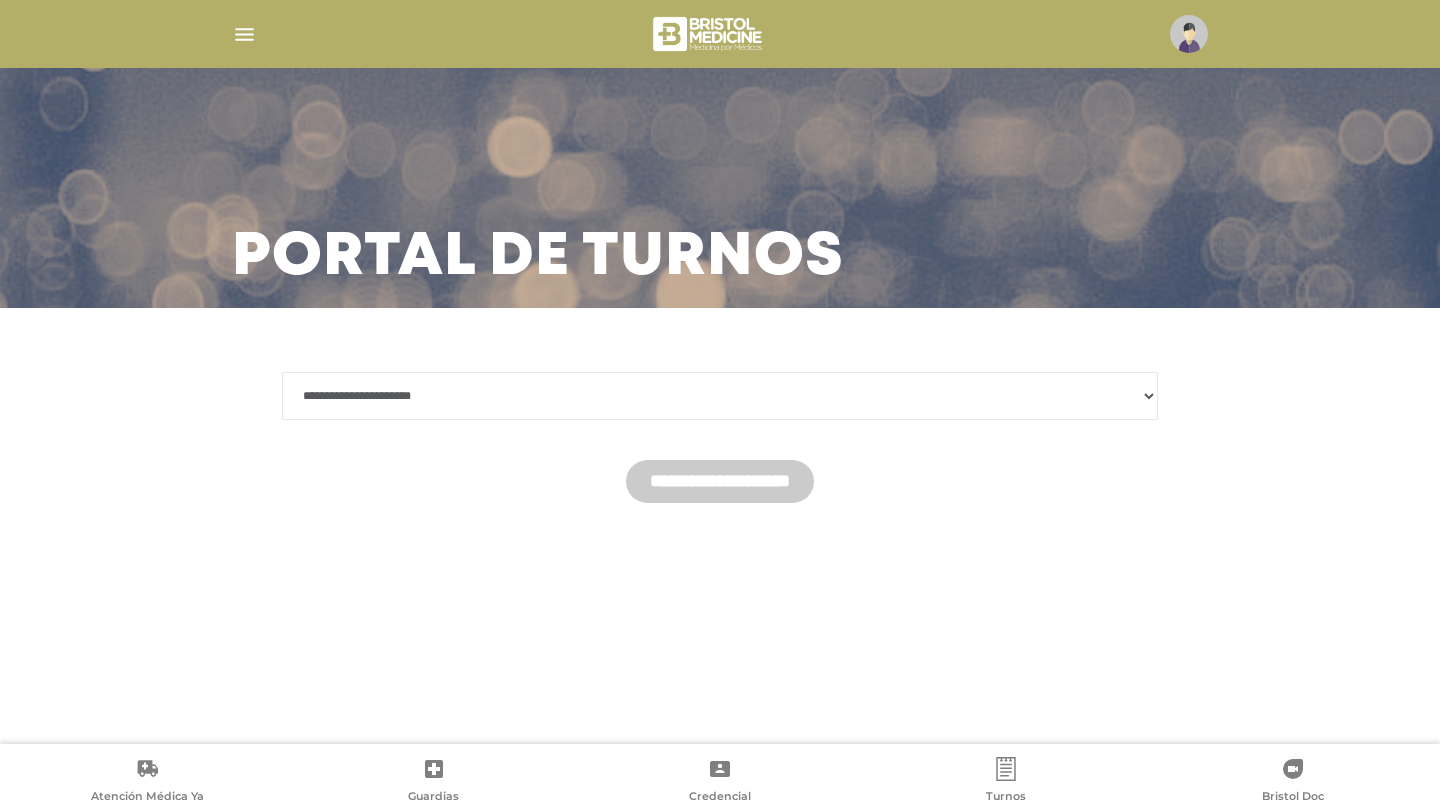scroll, scrollTop: 0, scrollLeft: 0, axis: both 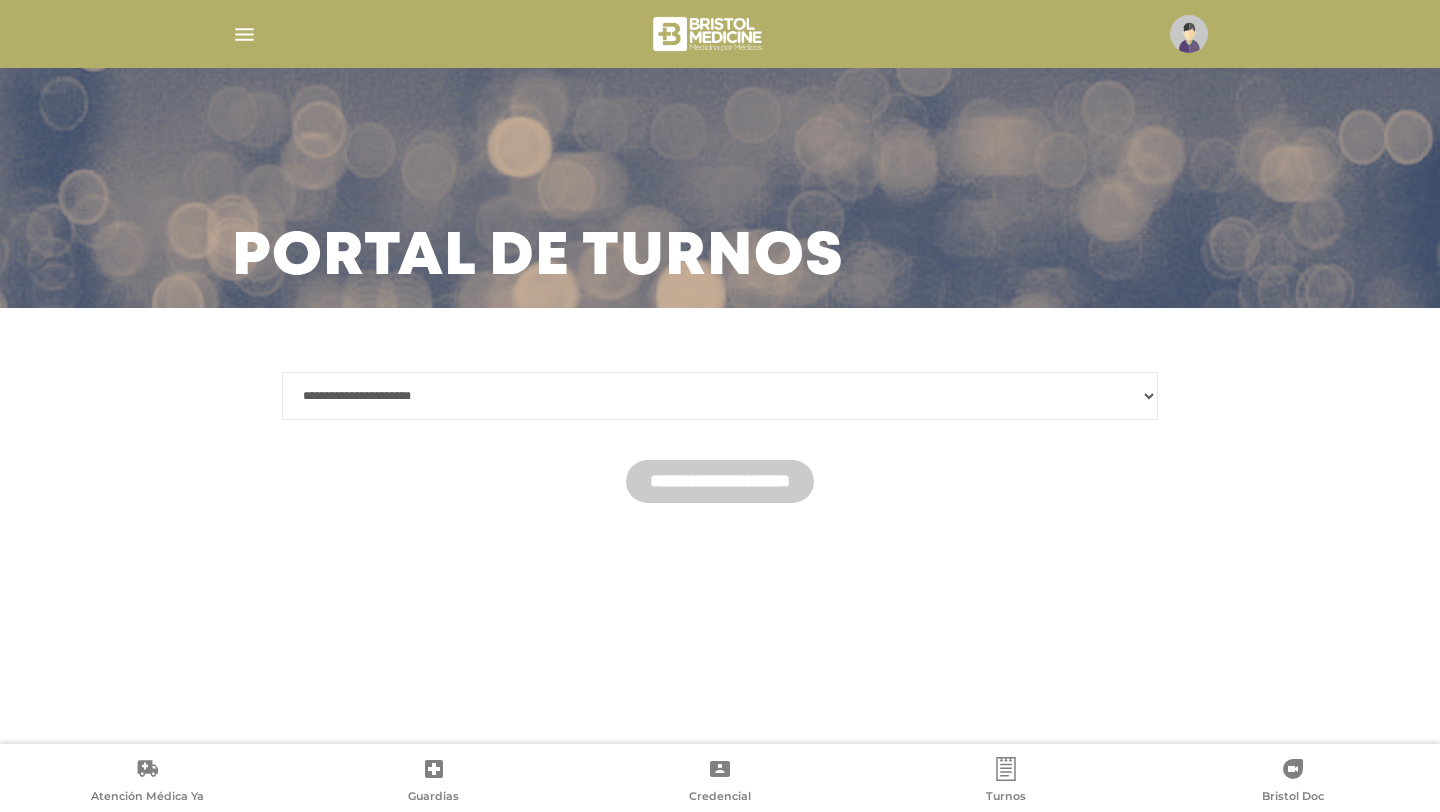 select on "*******" 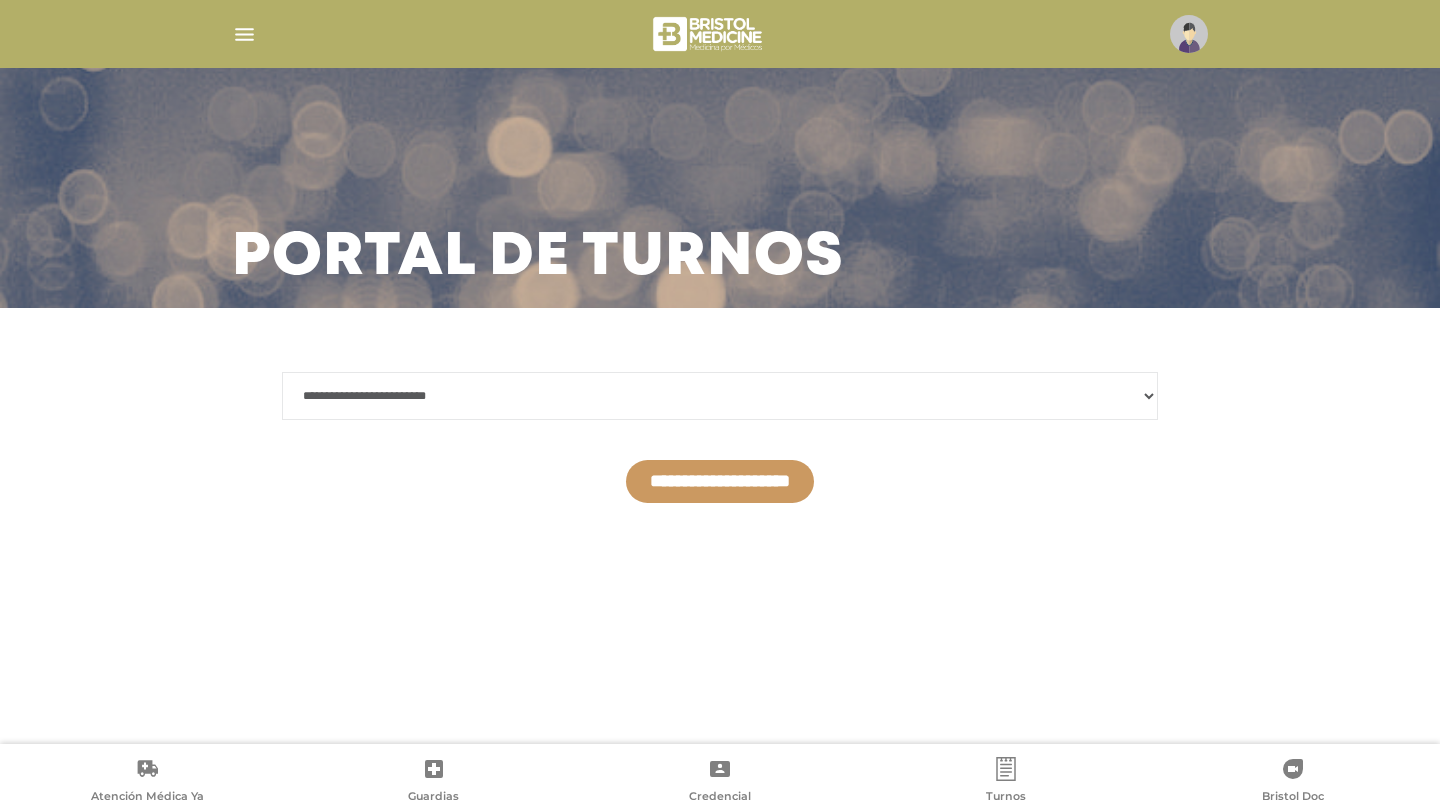 click on "**********" at bounding box center (720, 481) 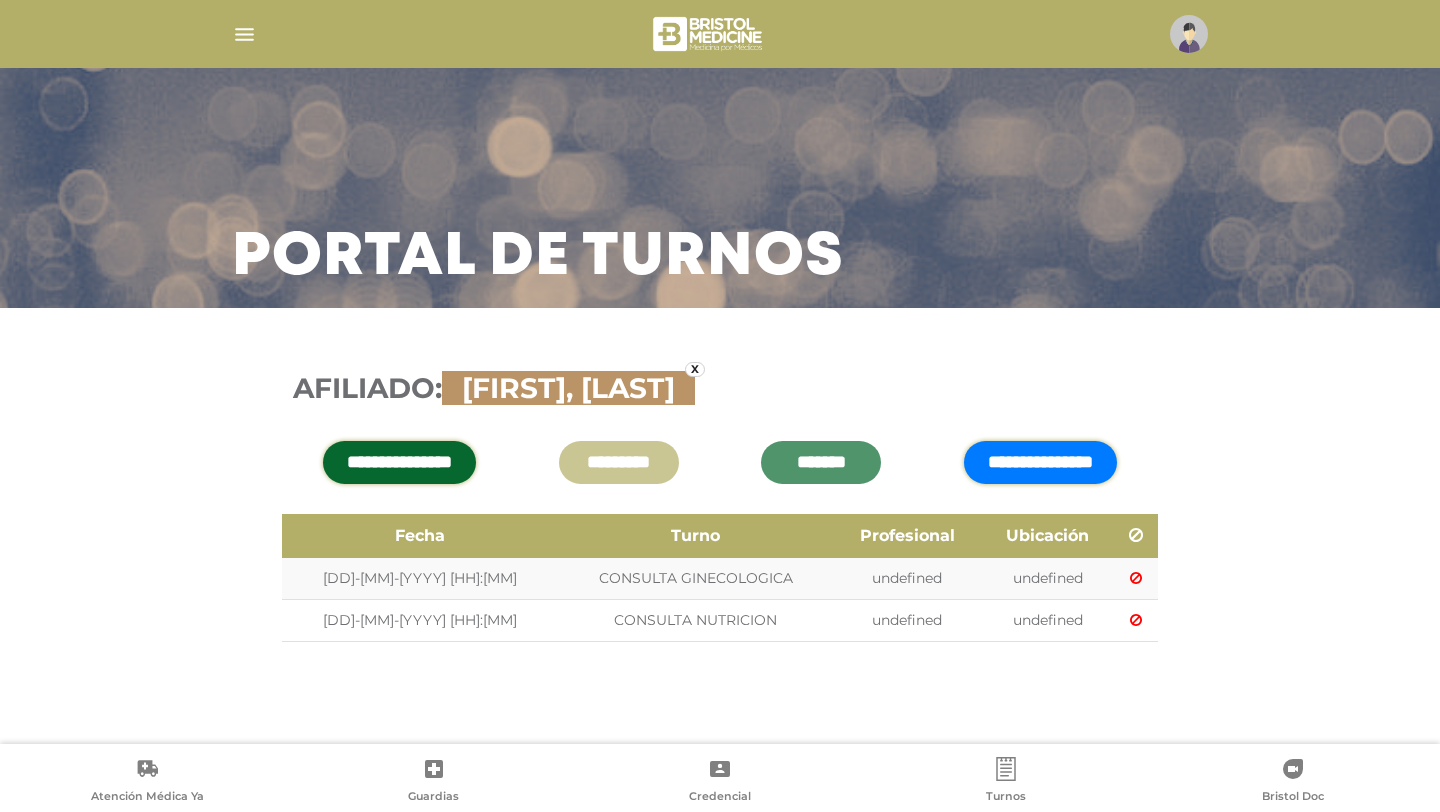 click on "**********" at bounding box center [1040, 462] 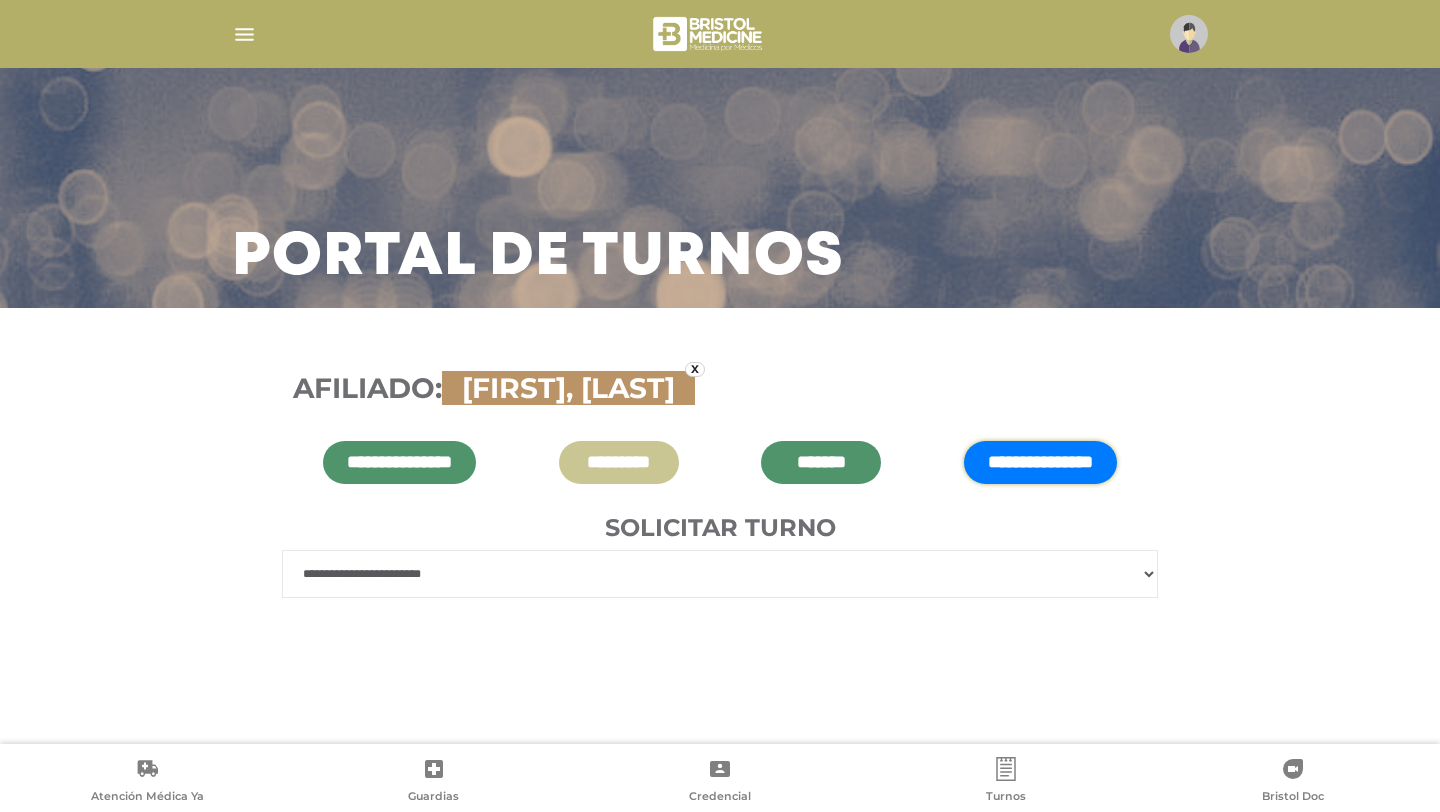 click on "**********" at bounding box center [720, 574] 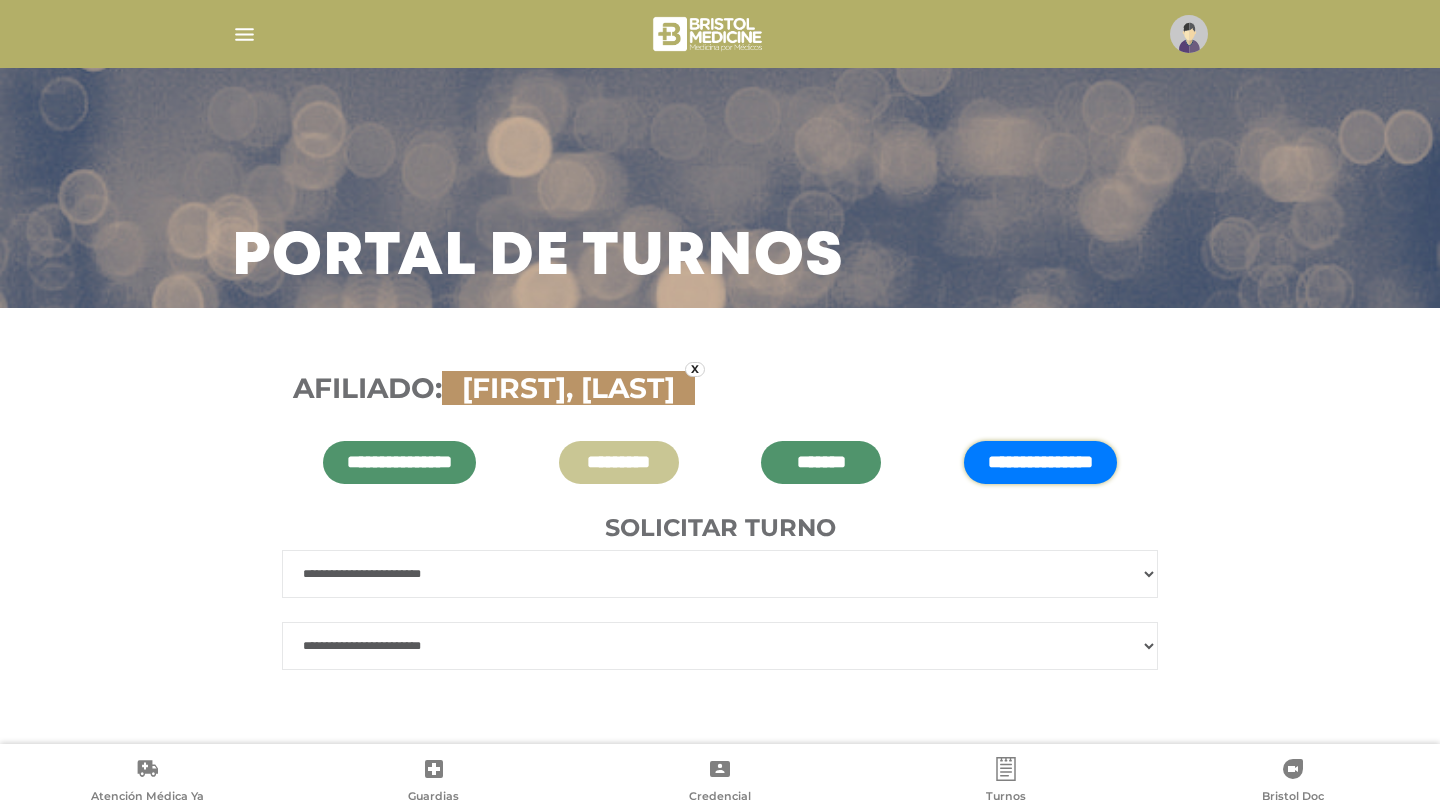 click on "**********" at bounding box center [720, 646] 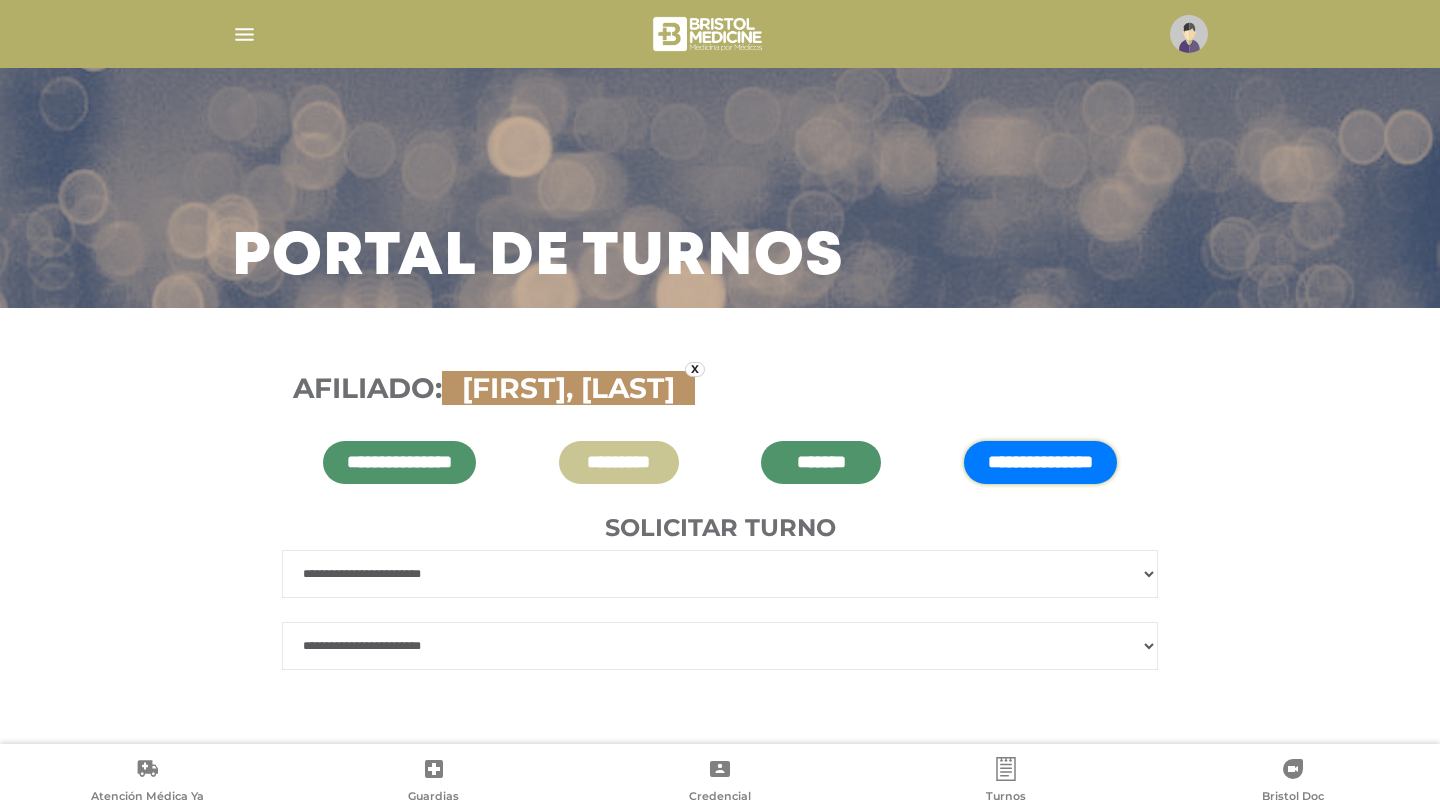 select on "******" 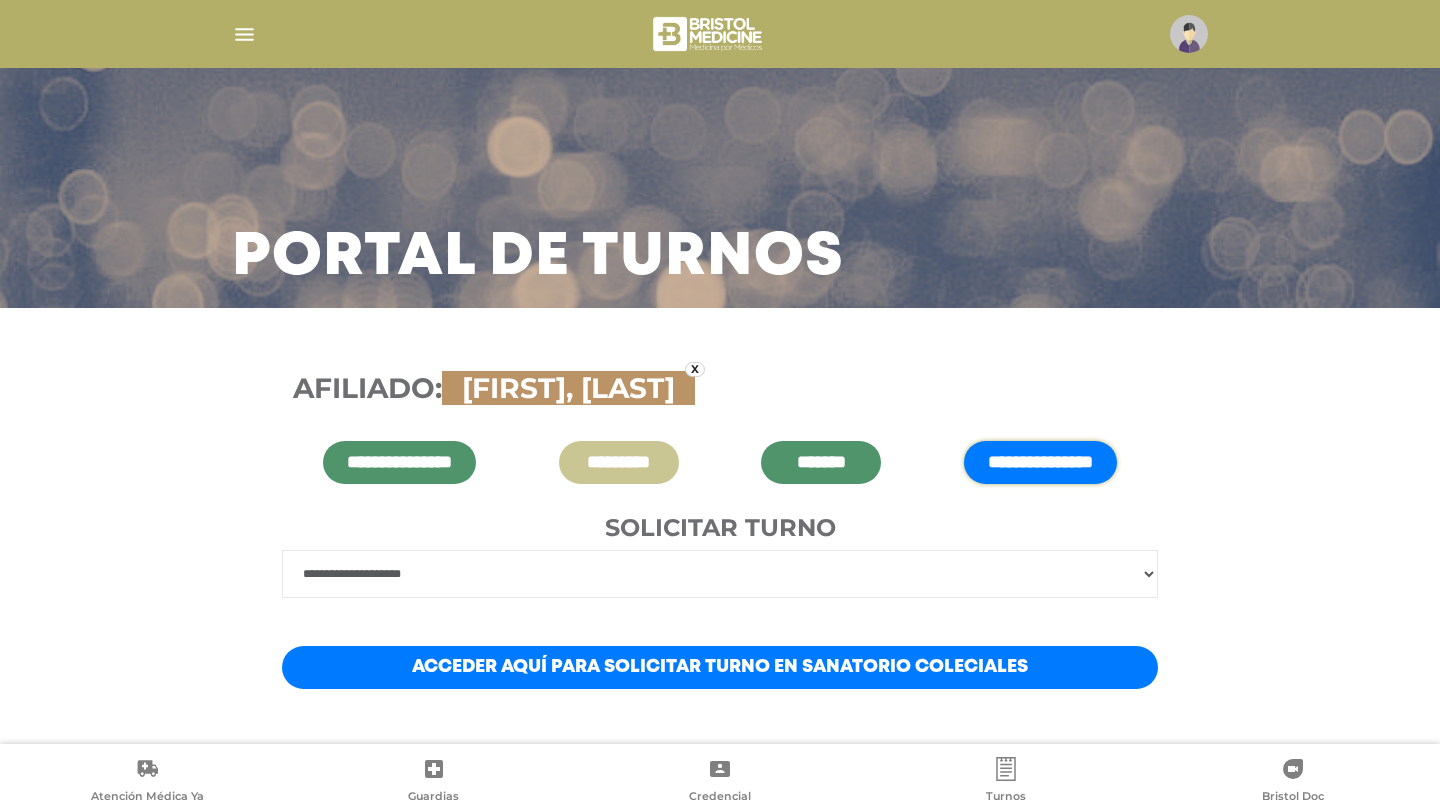 click on "Acceder aquí para solicitar turno en Sanatorio Coleciales" at bounding box center [720, 667] 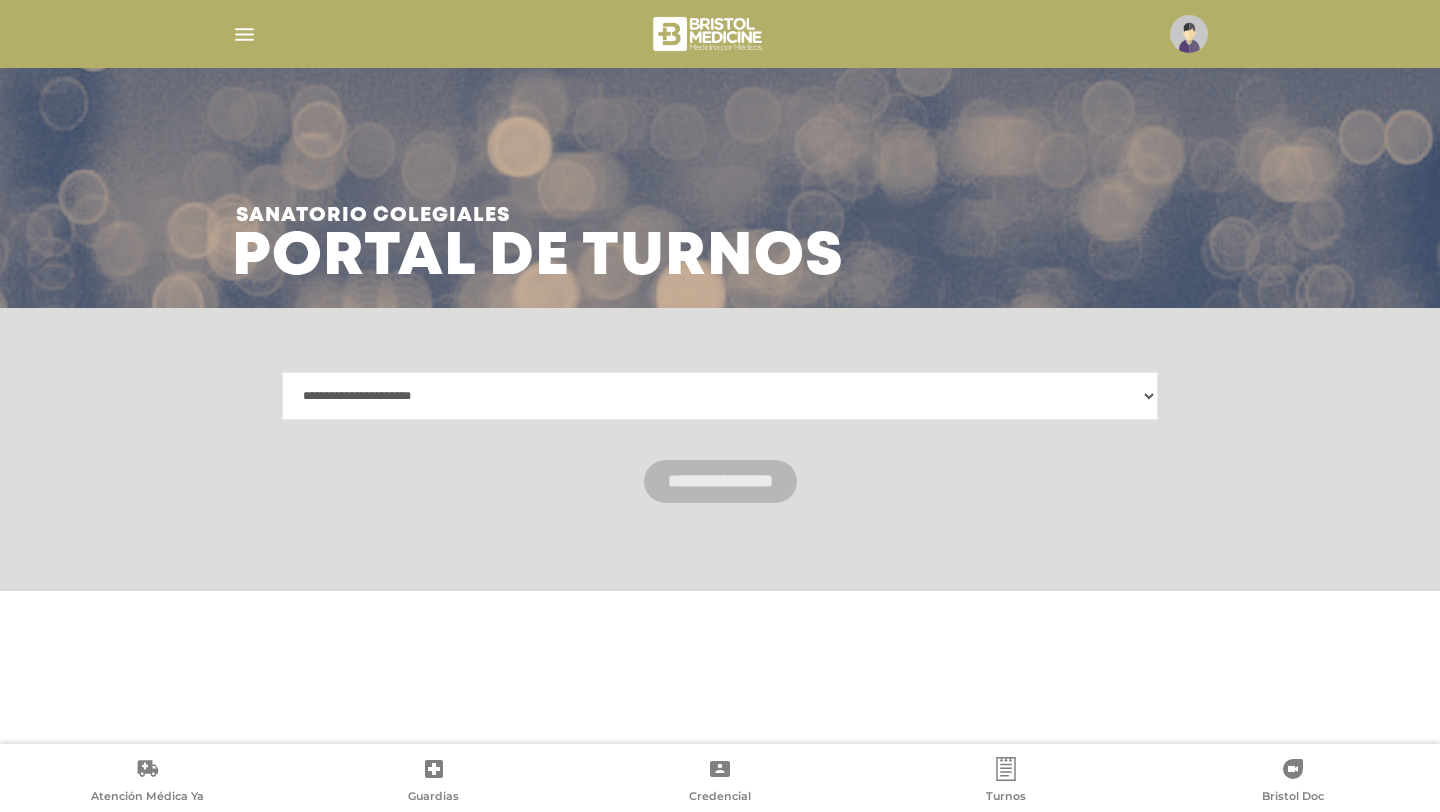 scroll, scrollTop: 0, scrollLeft: 0, axis: both 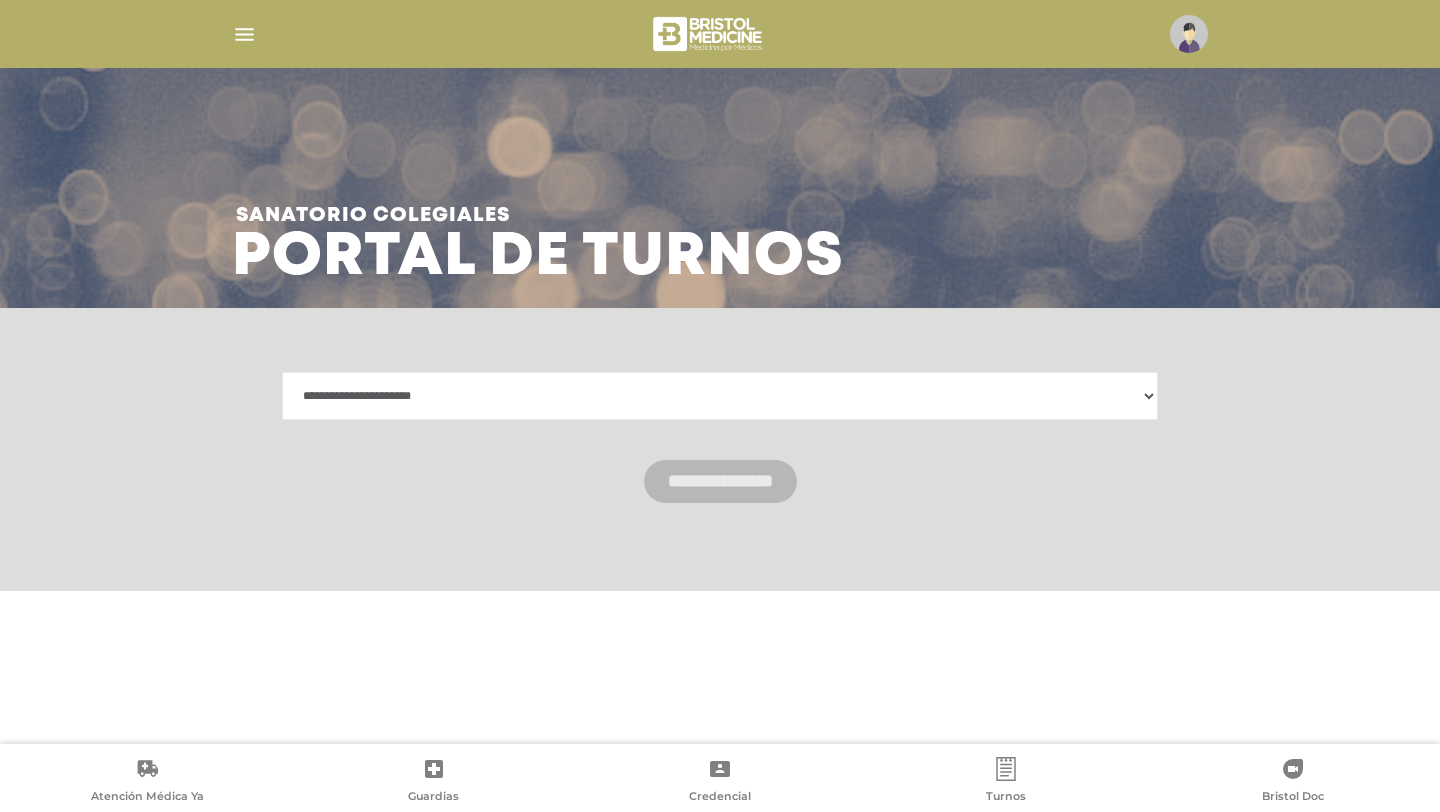 select on "**********" 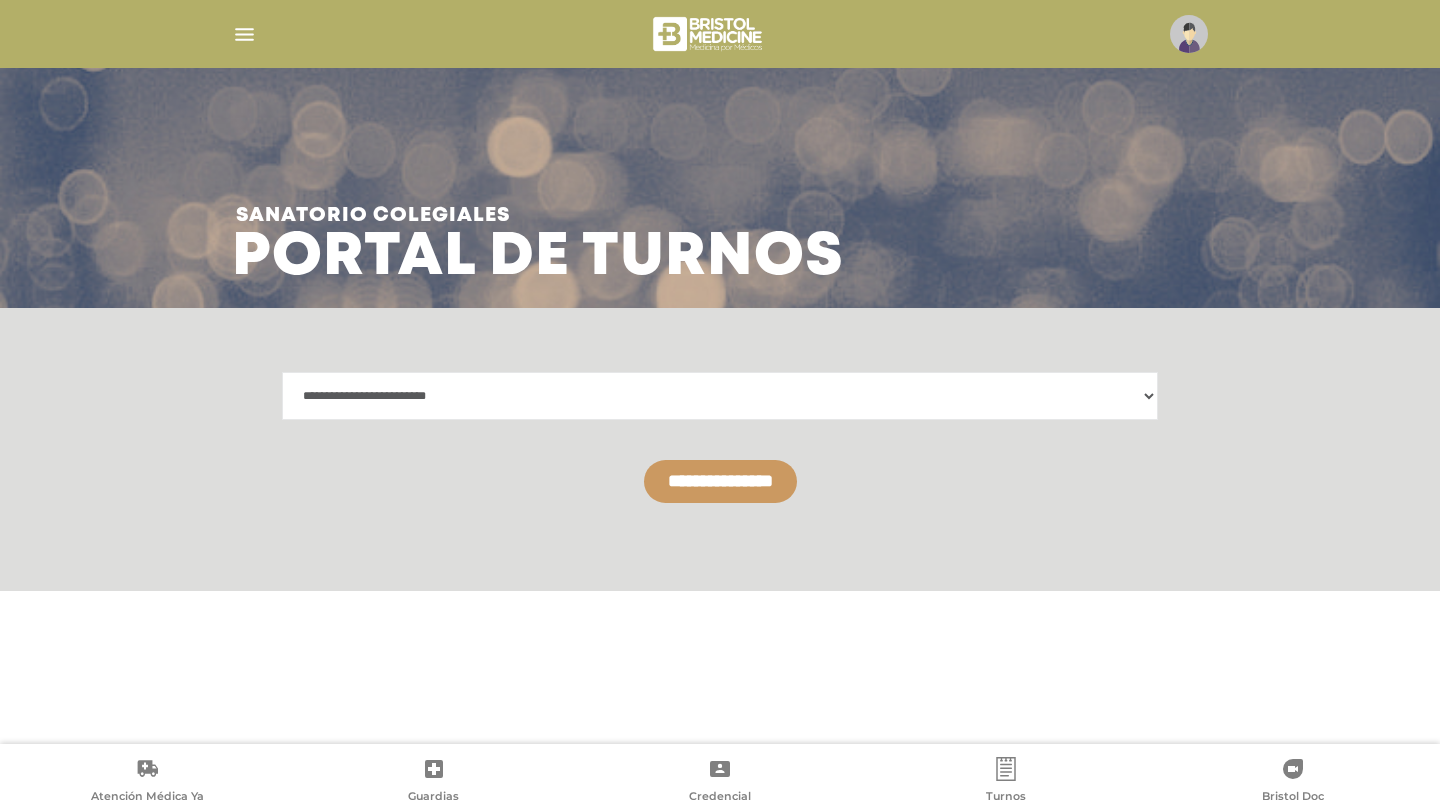click on "**********" at bounding box center [720, 481] 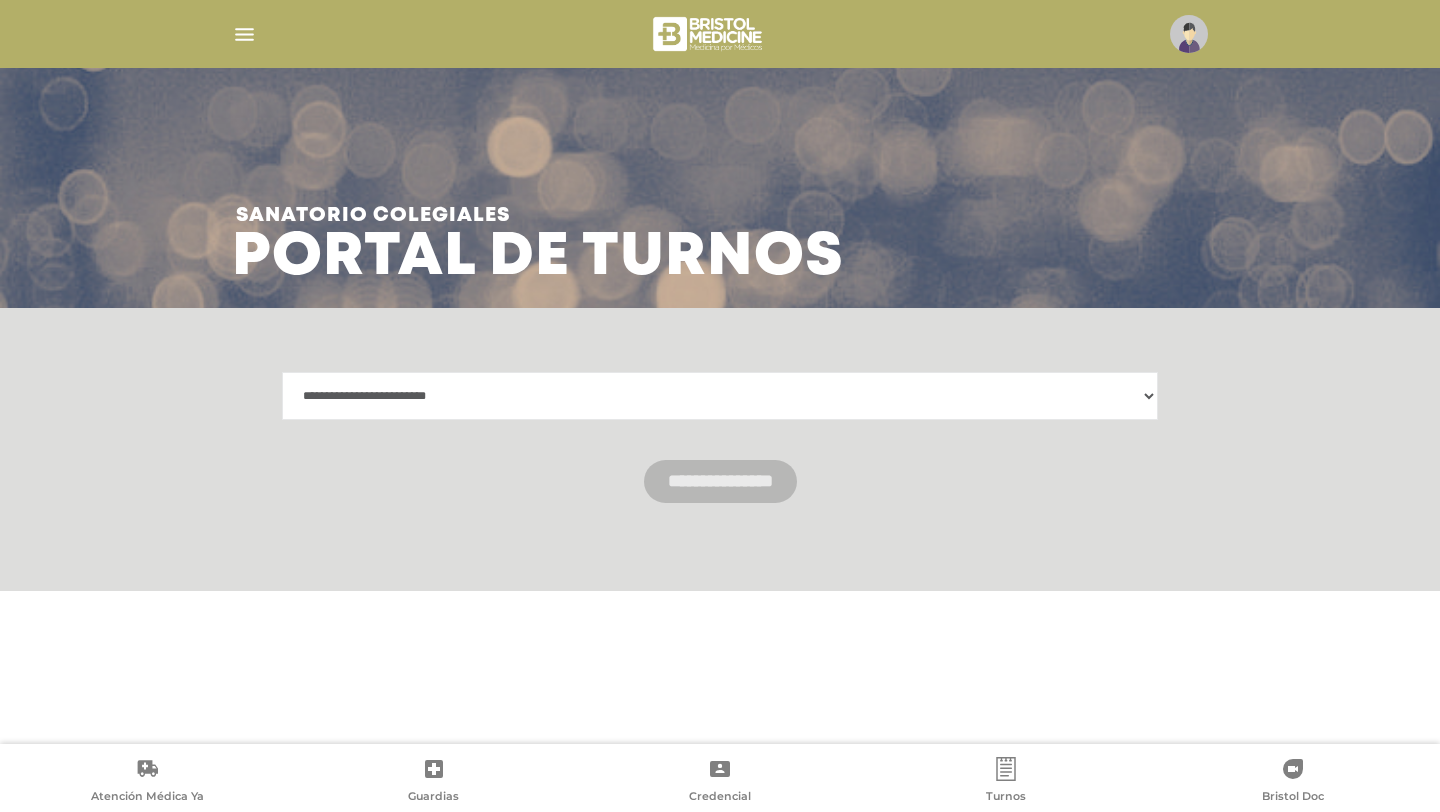 click on "**********" at bounding box center (720, 396) 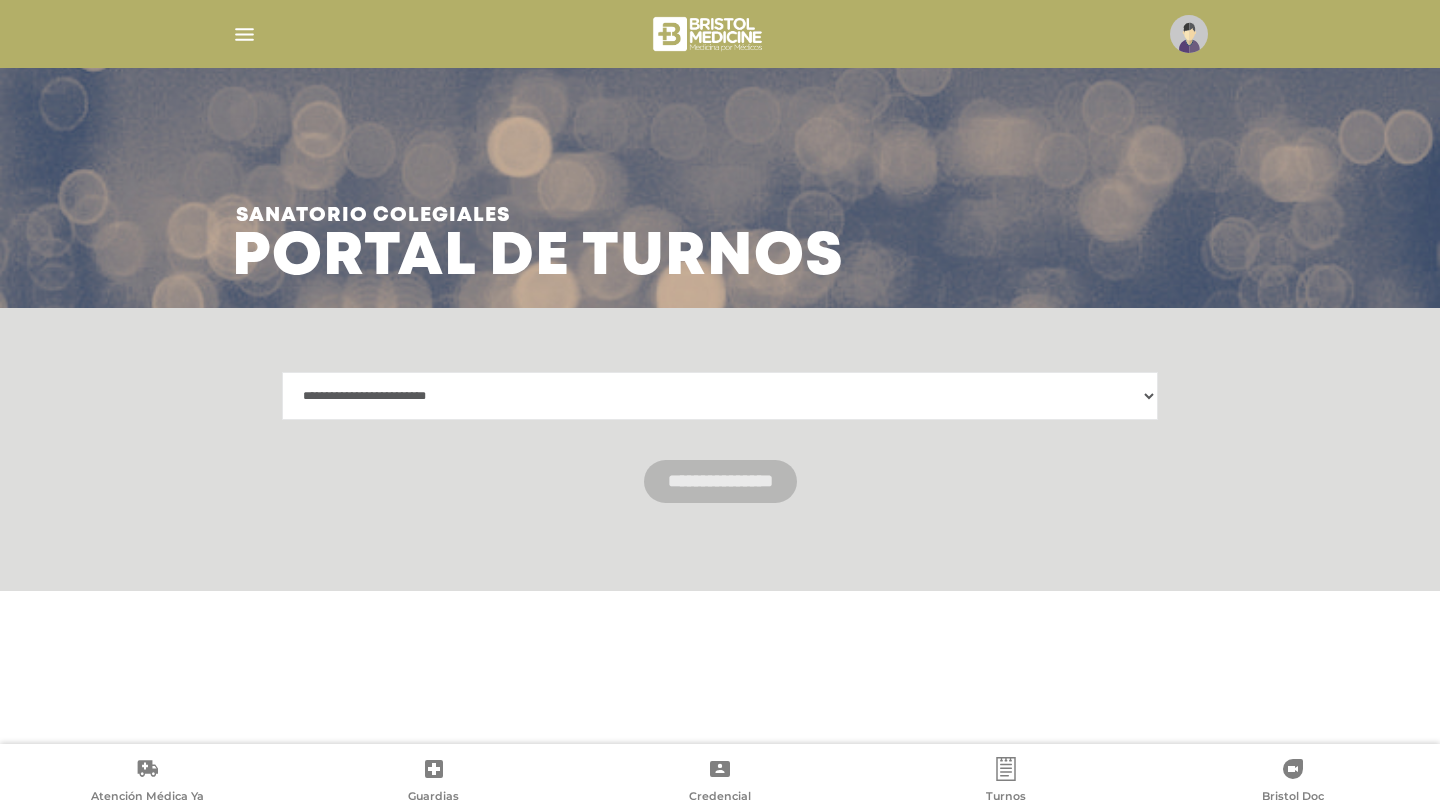 click at bounding box center [1006, 769] 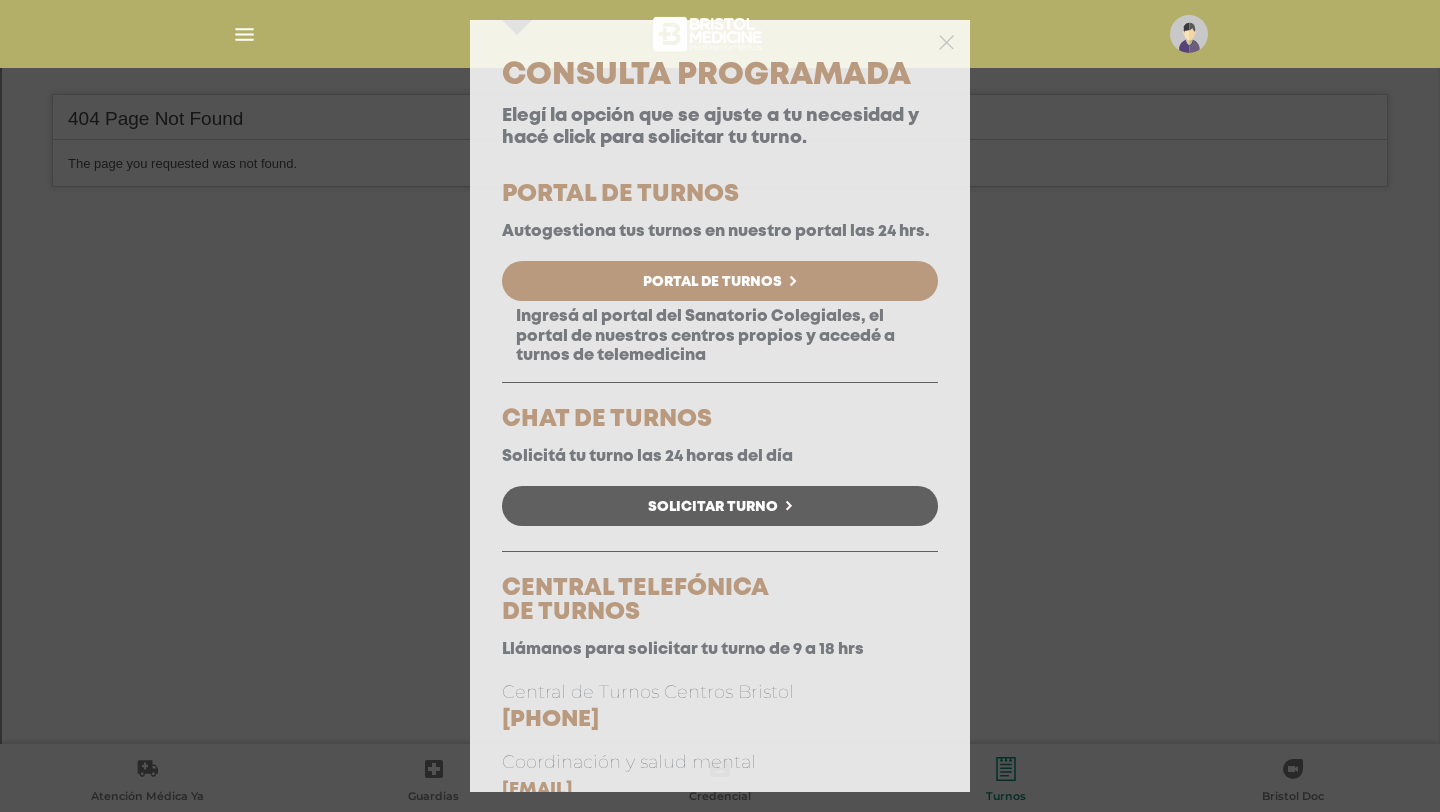 scroll, scrollTop: 541, scrollLeft: 0, axis: vertical 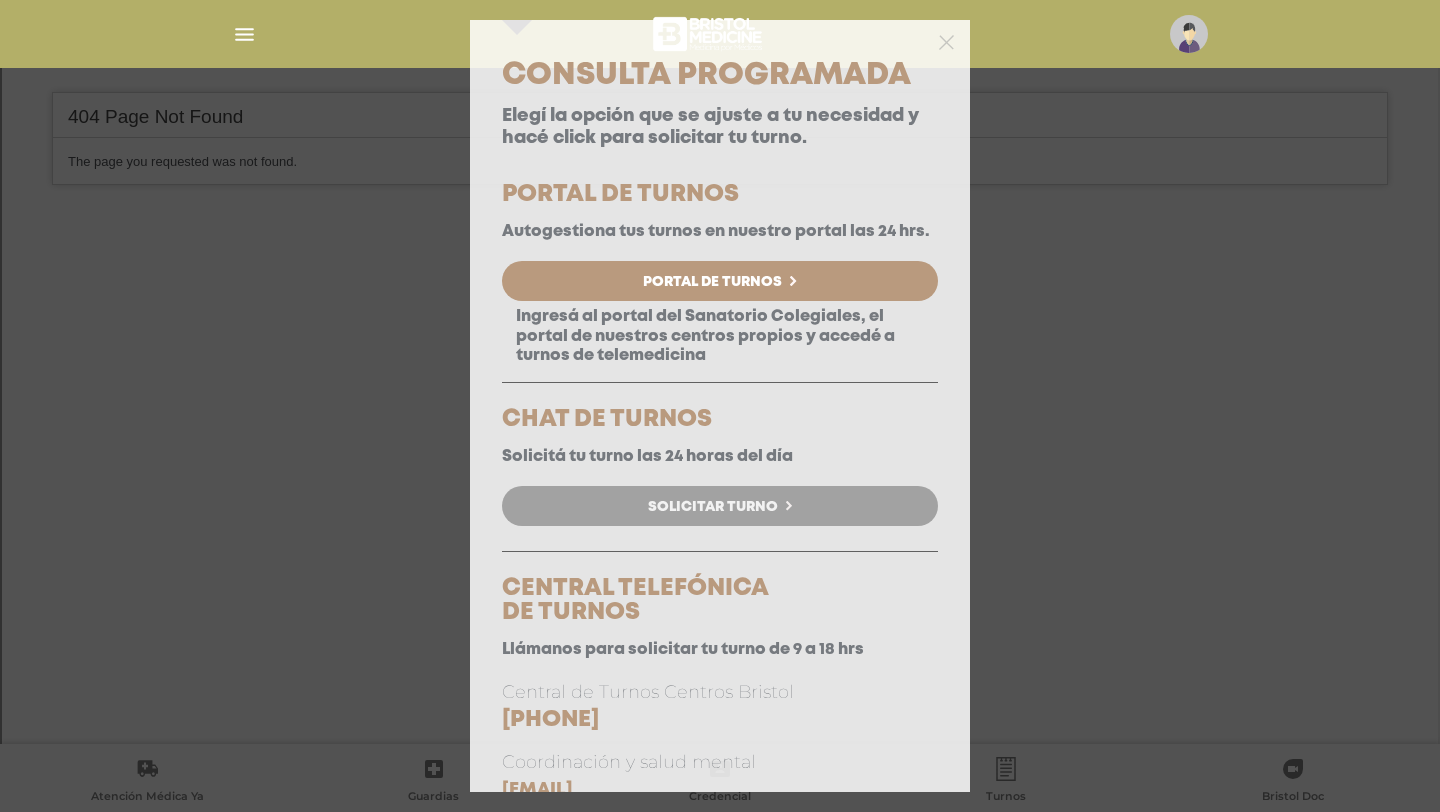click on "Solicitar Turno" at bounding box center [720, 506] 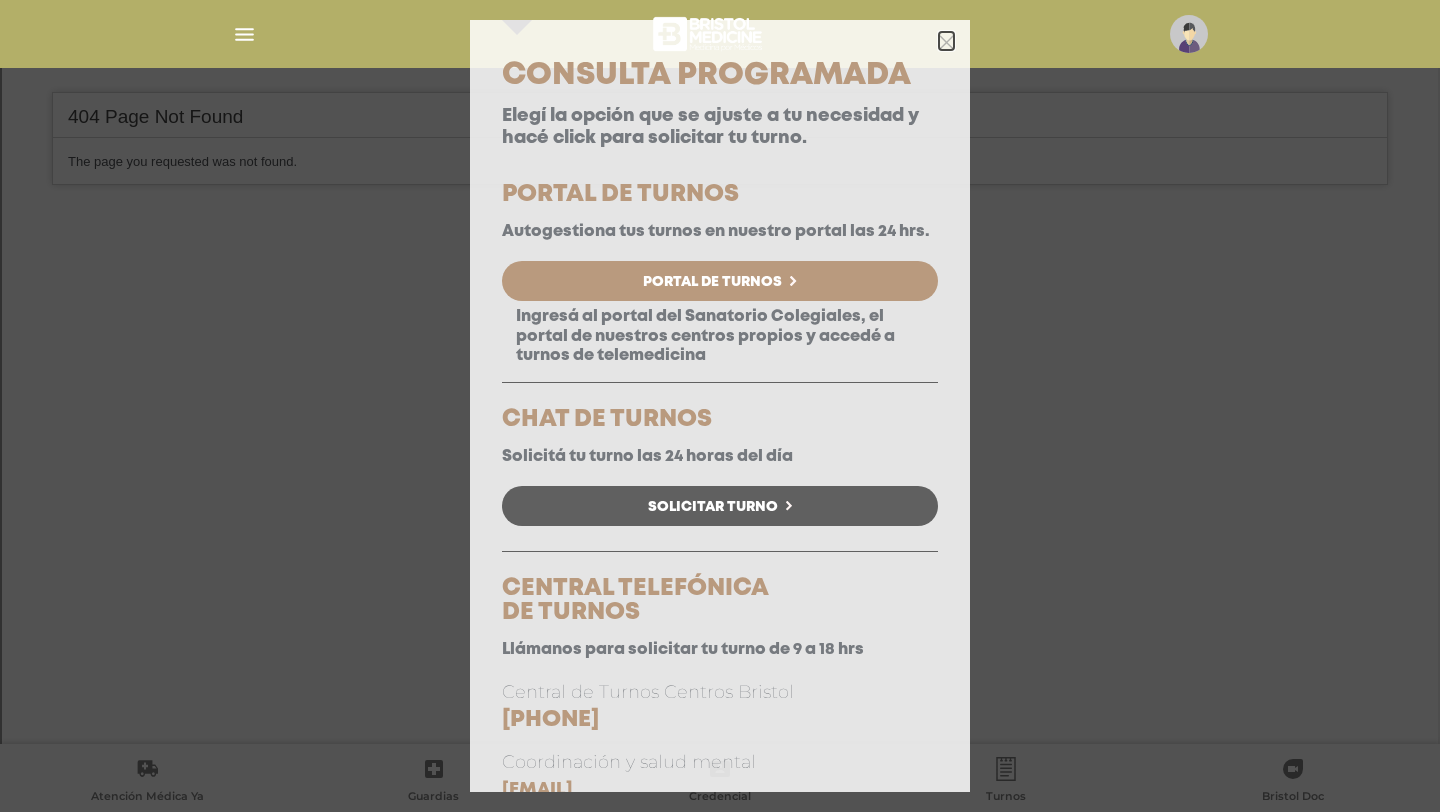 click at bounding box center (946, 42) 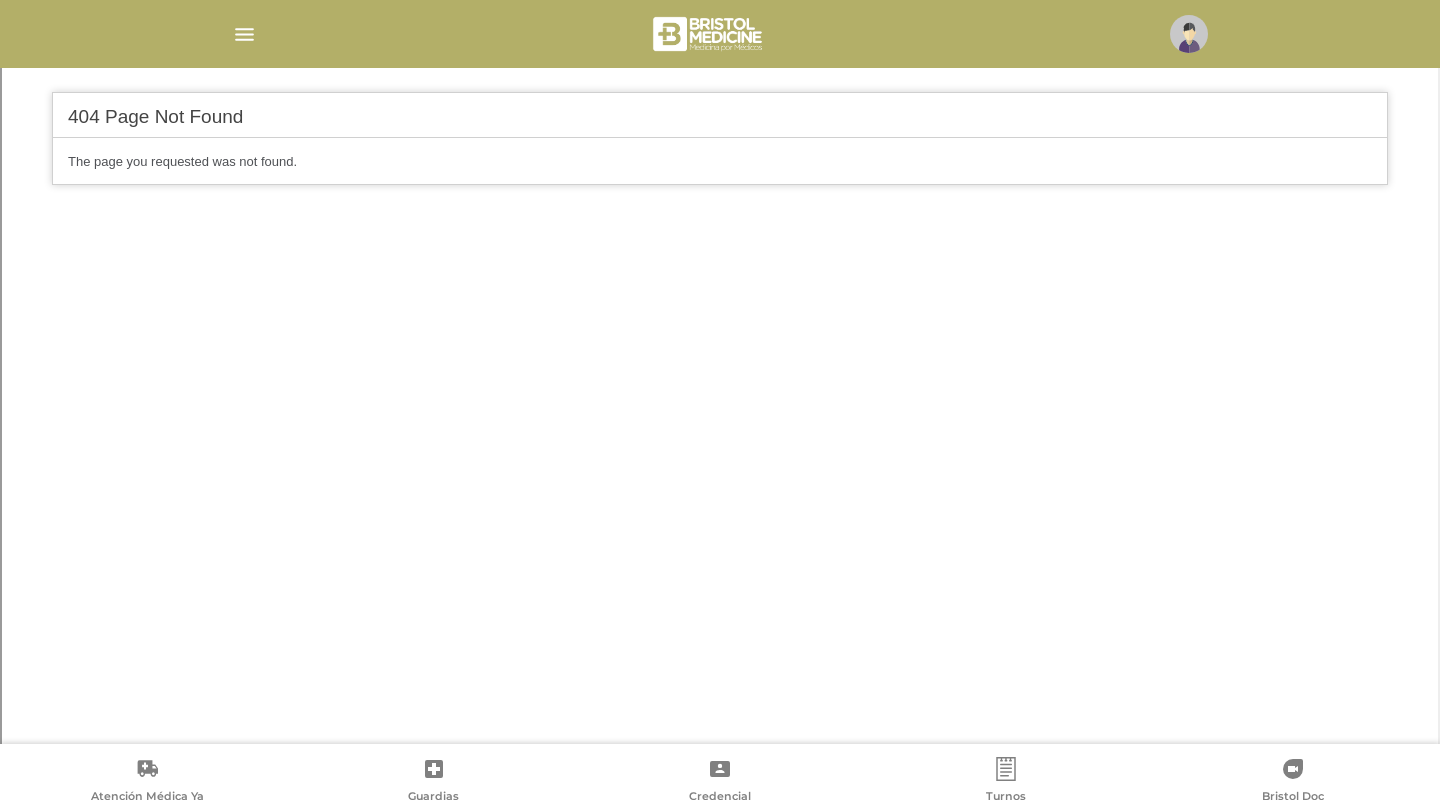 click on "Turnos" at bounding box center (1006, 798) 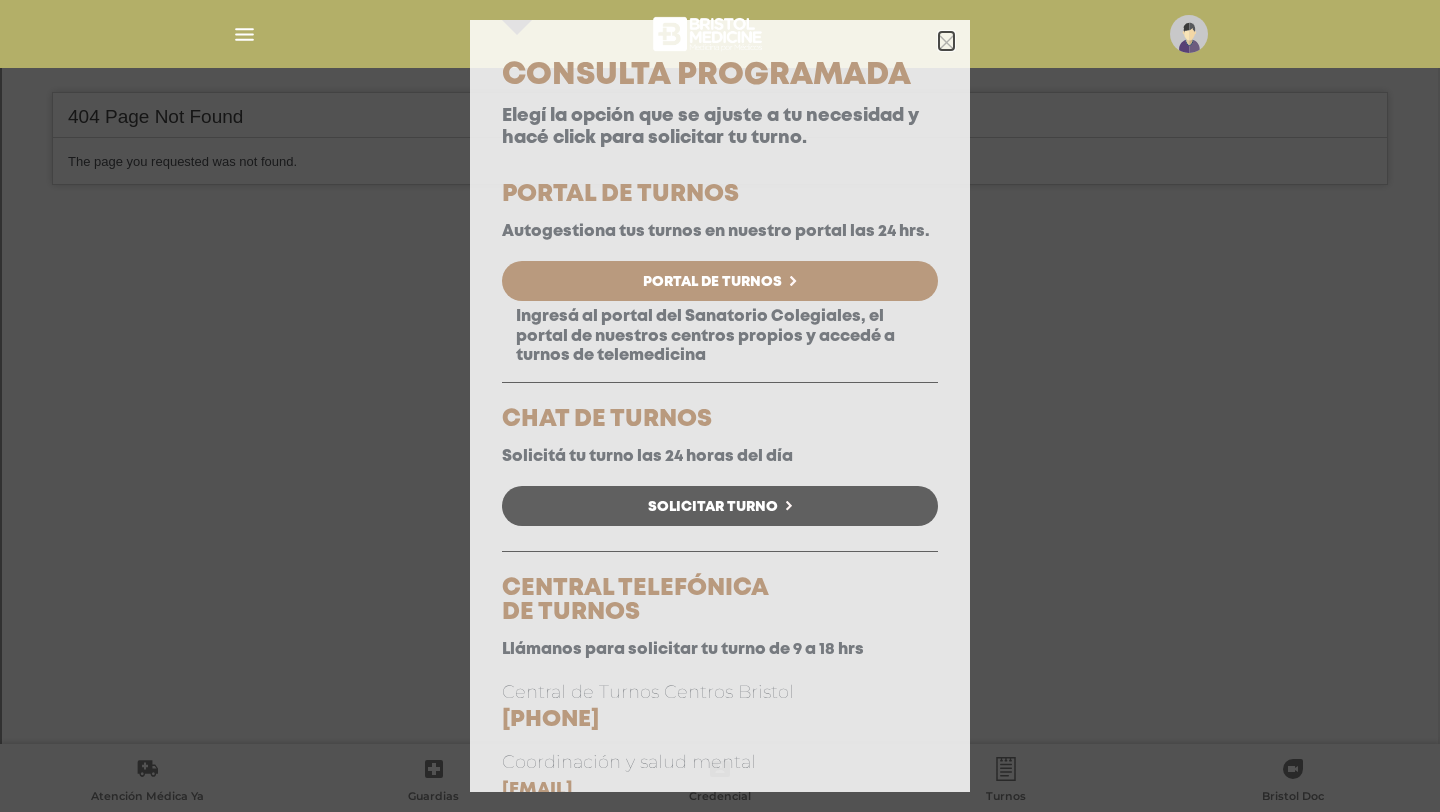 click at bounding box center (946, 42) 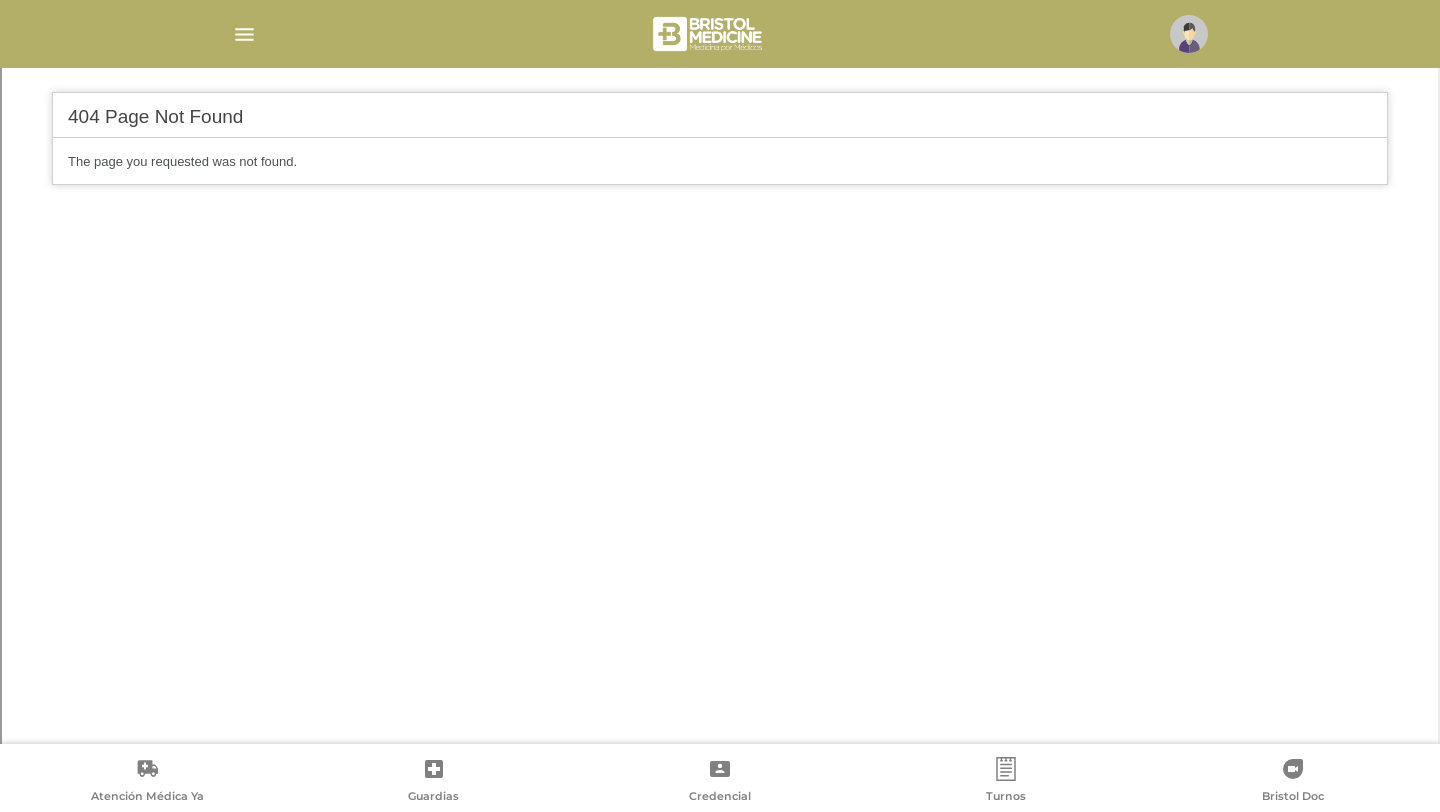 click at bounding box center [244, 34] 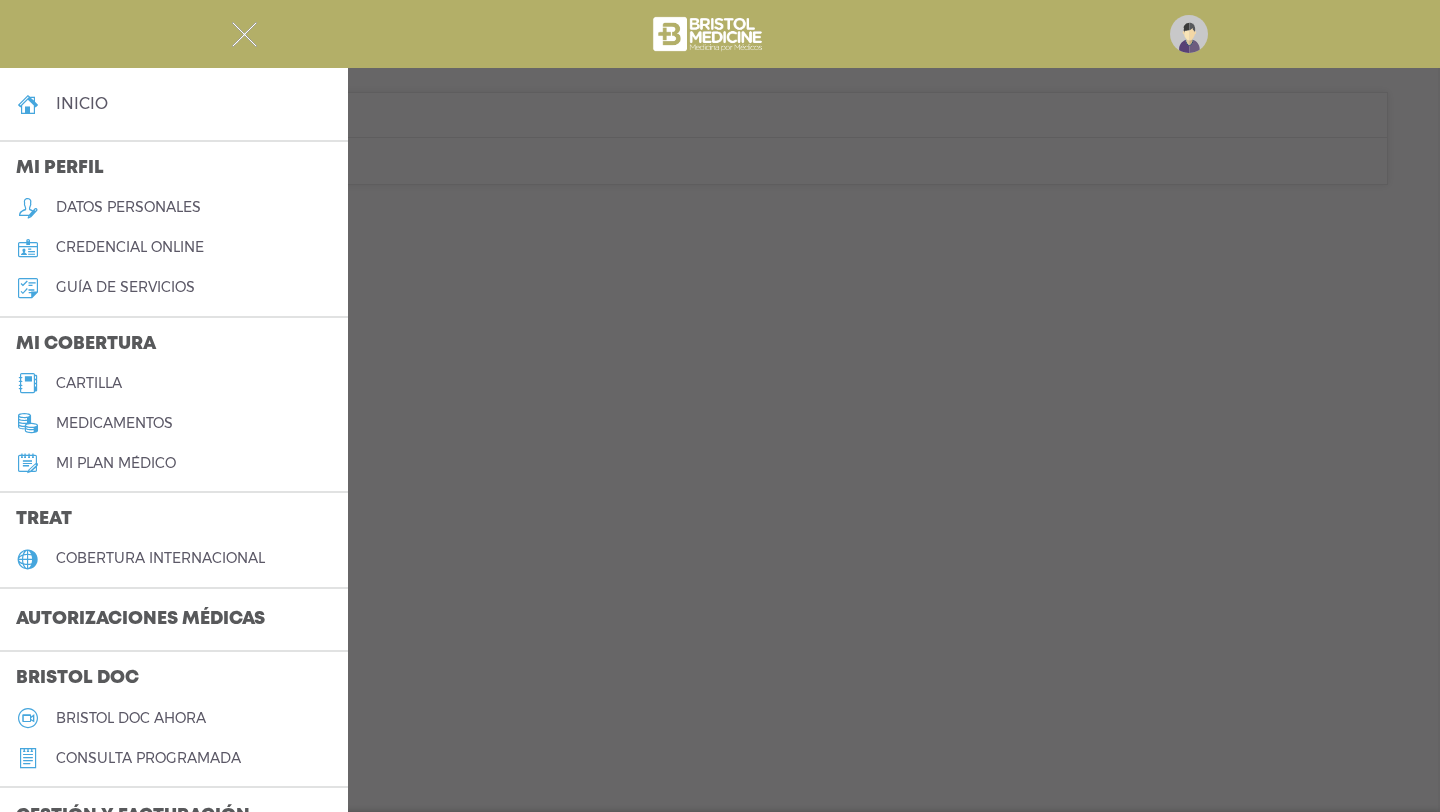 click on "cartilla" at bounding box center (89, 383) 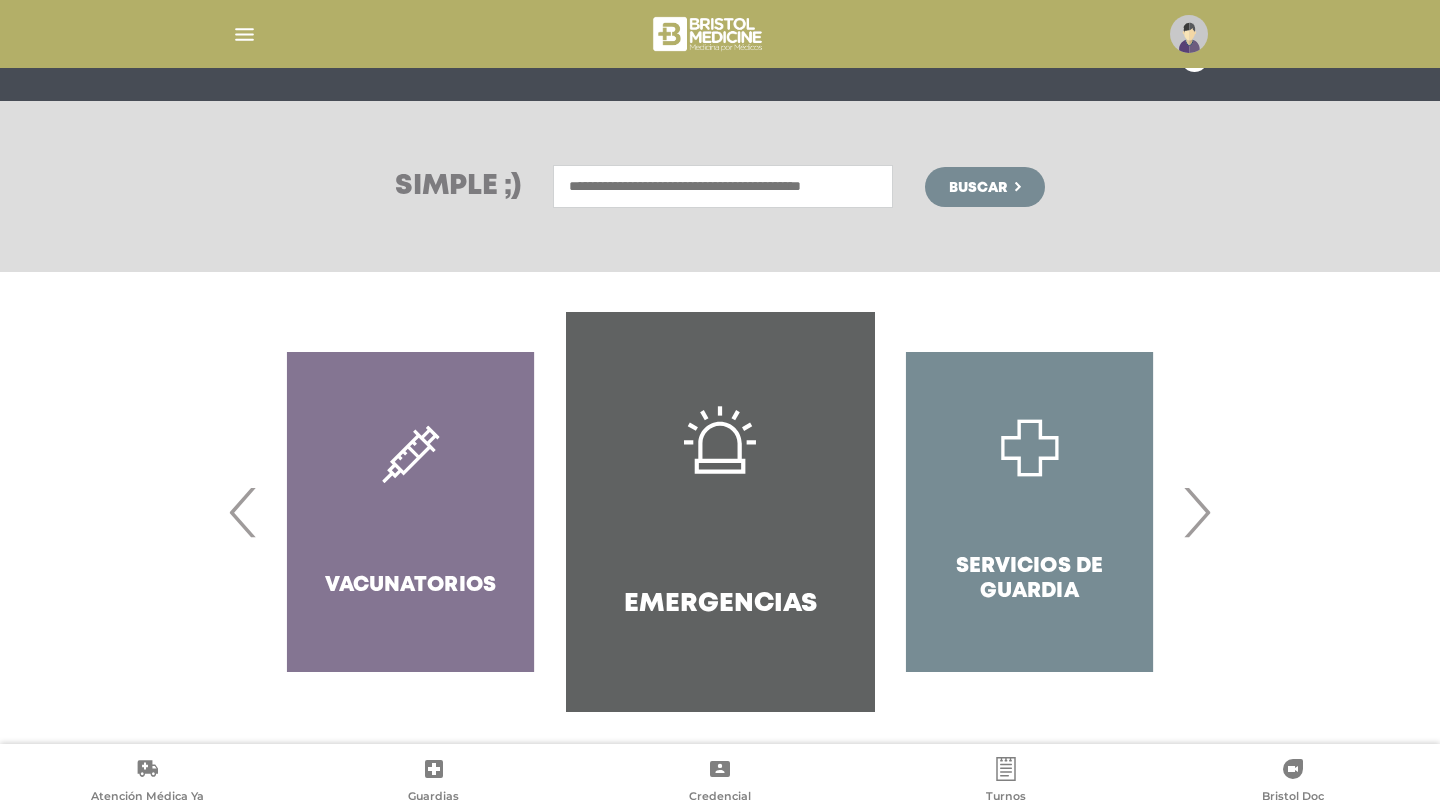 scroll, scrollTop: 215, scrollLeft: 0, axis: vertical 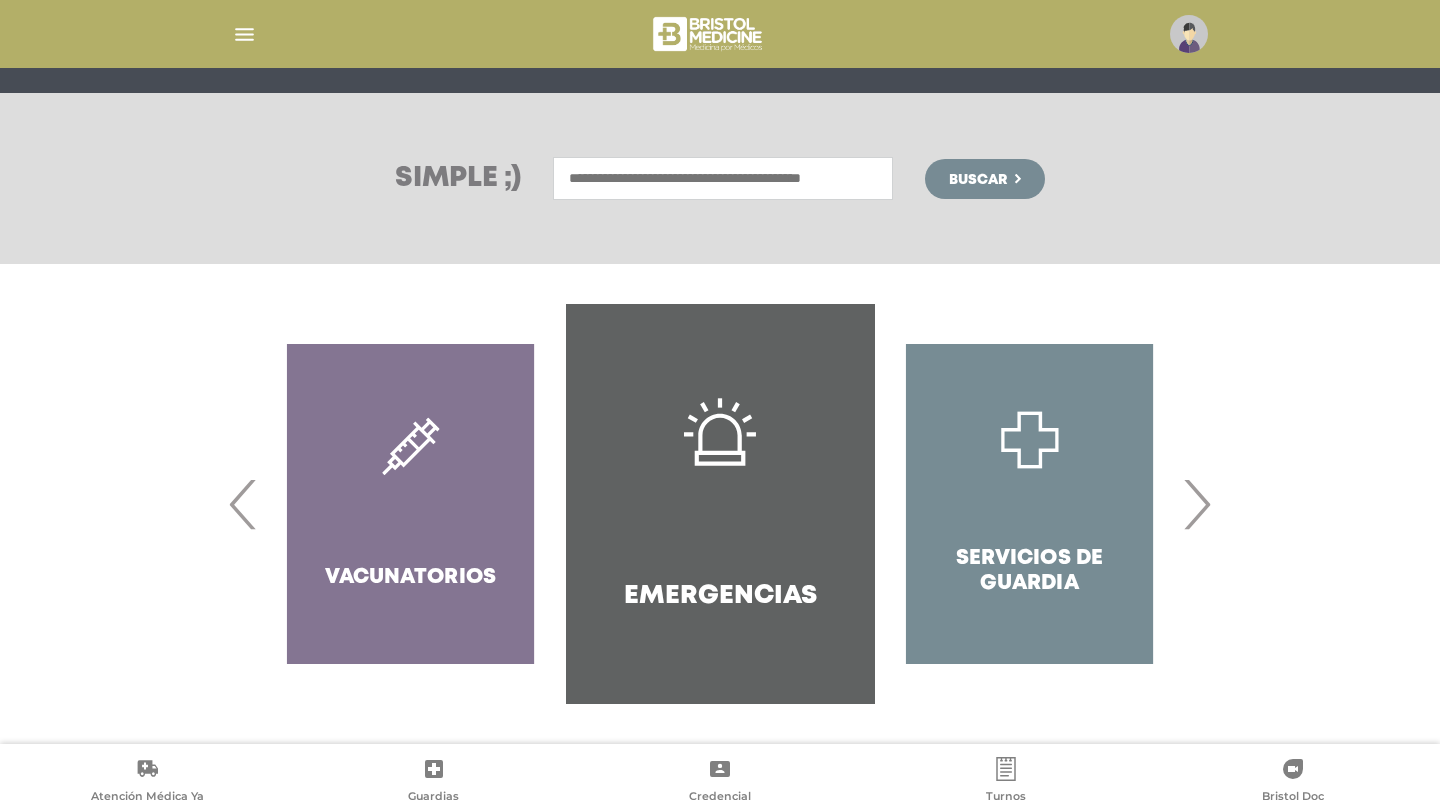 click on "›" at bounding box center (1196, 504) 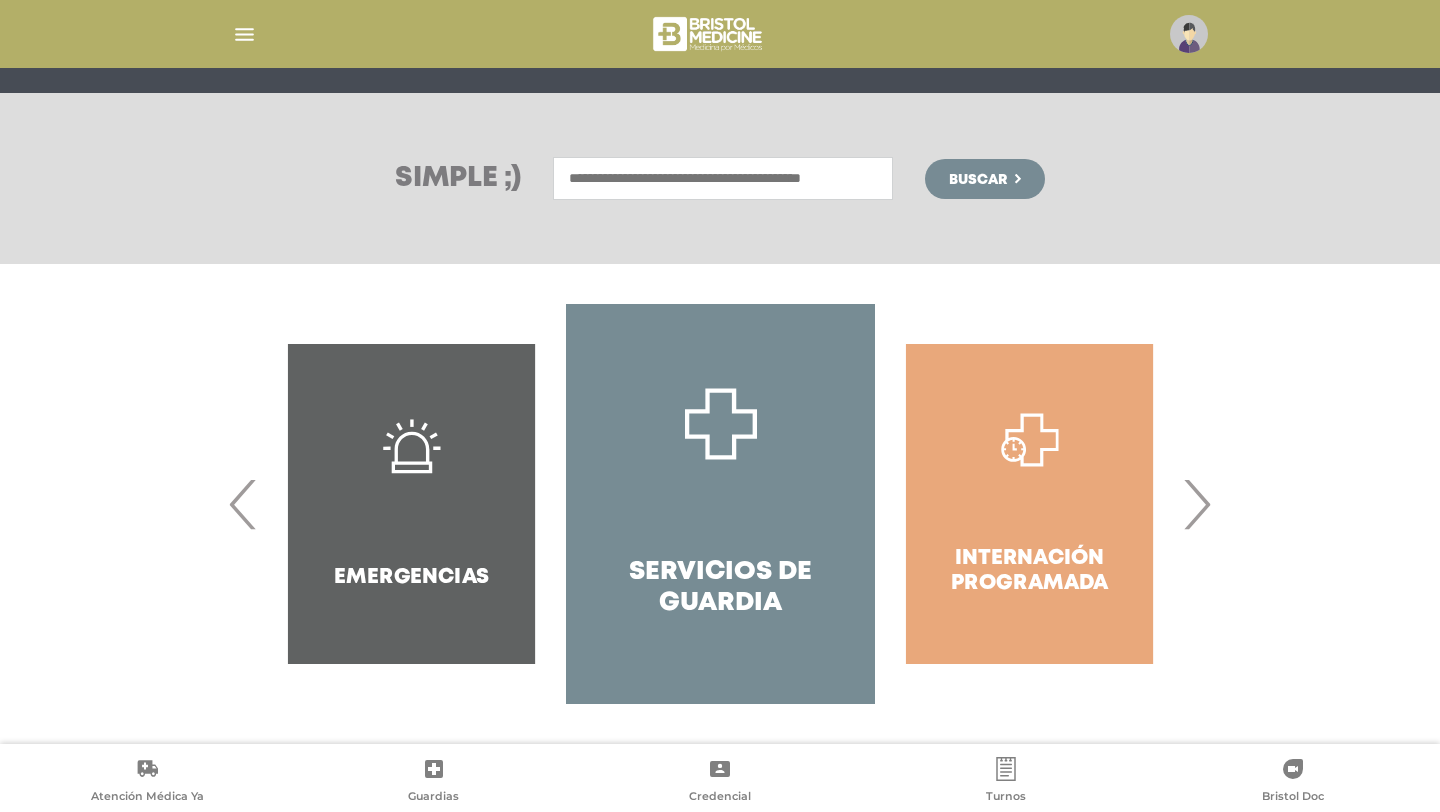 click on "›" at bounding box center [1196, 504] 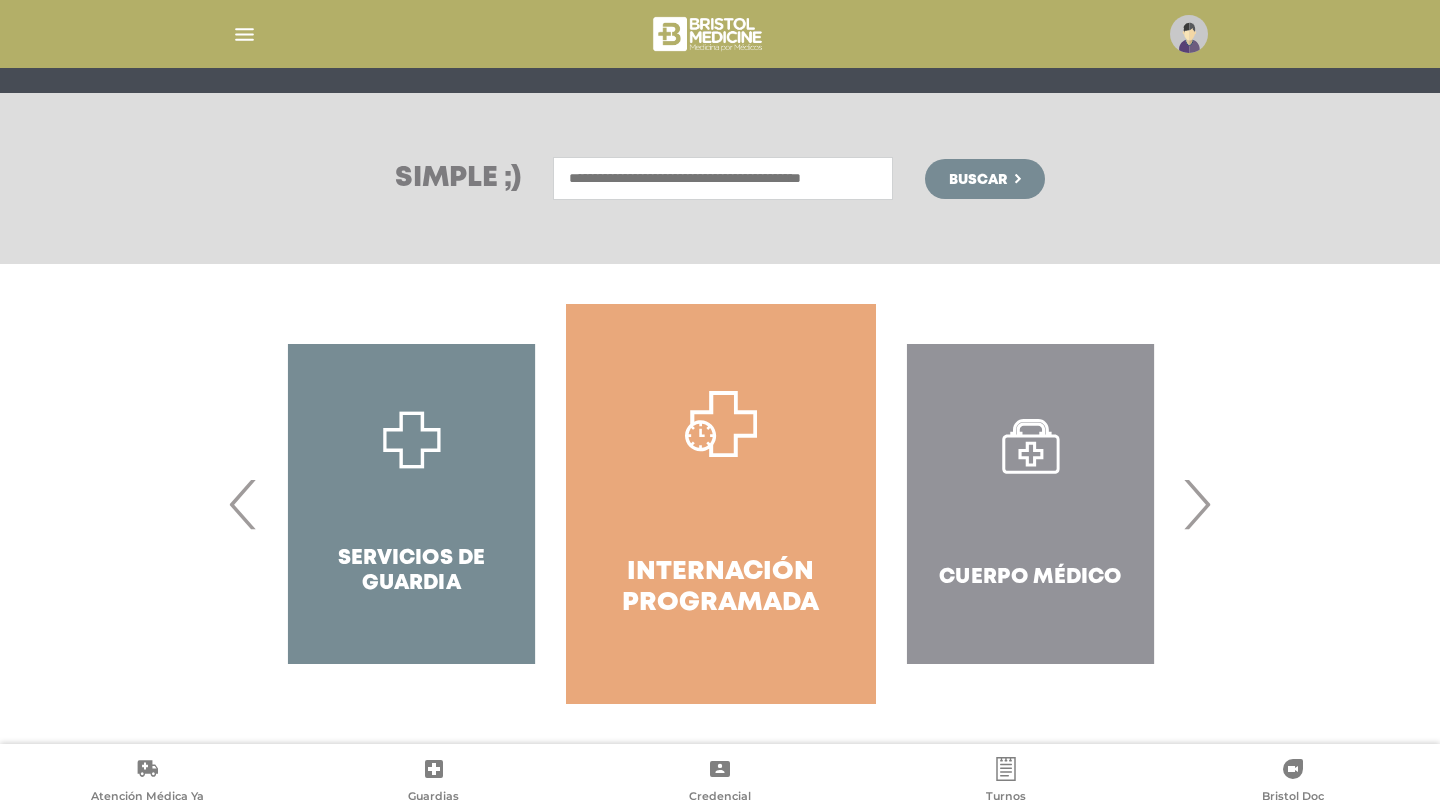 click on "›" at bounding box center (1196, 504) 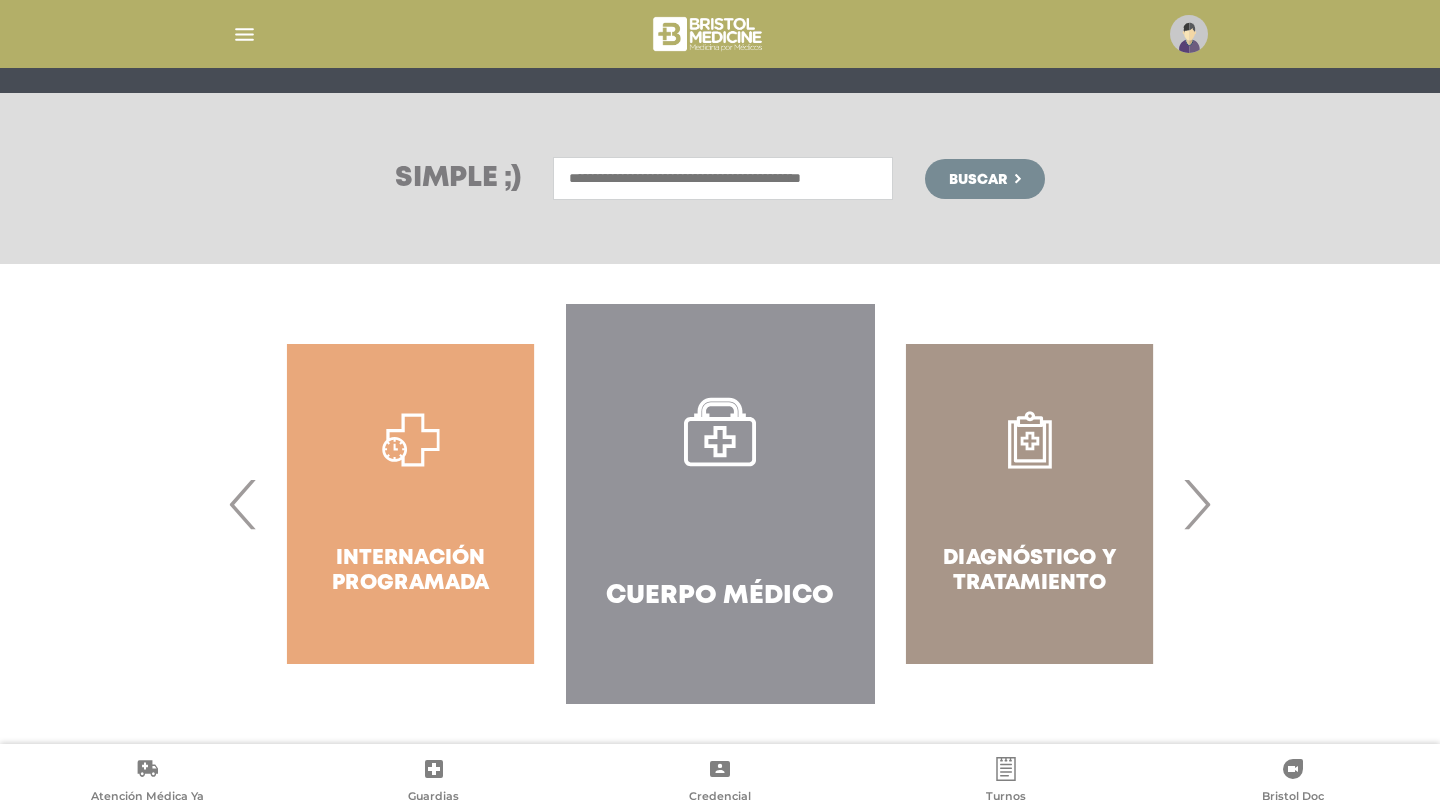 click on "›" at bounding box center (1196, 504) 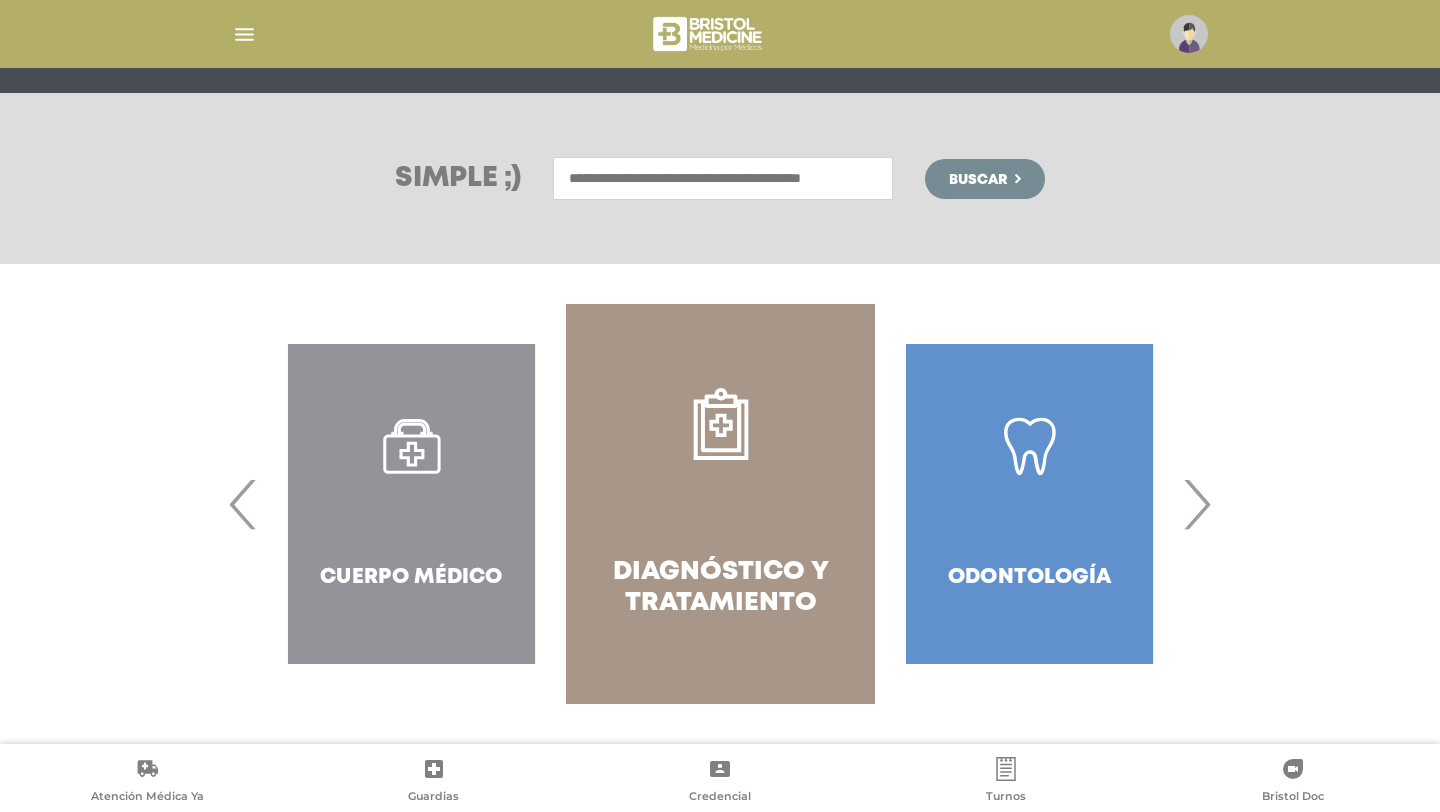 click on "›" at bounding box center [1196, 504] 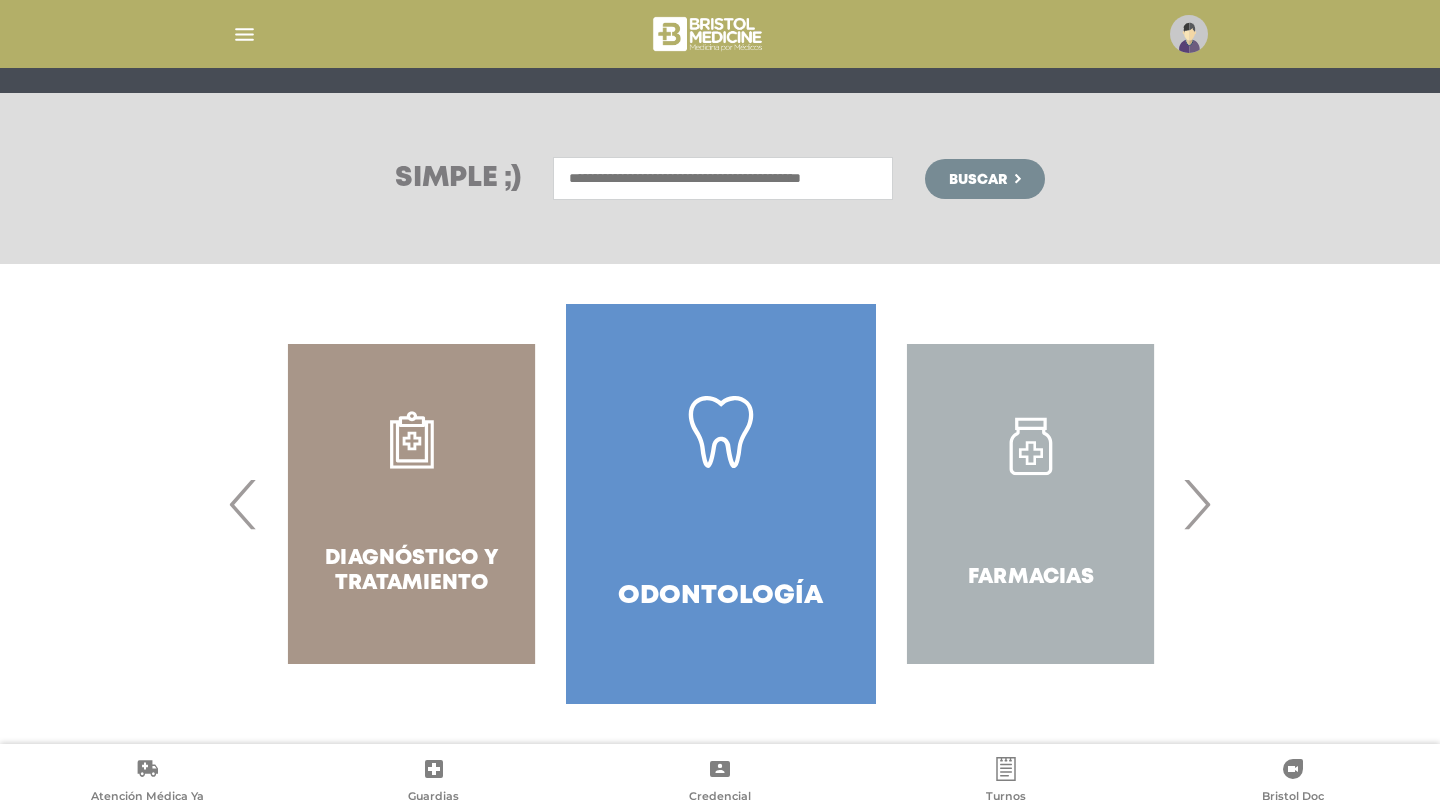 click on "Odontología" at bounding box center (720, 504) 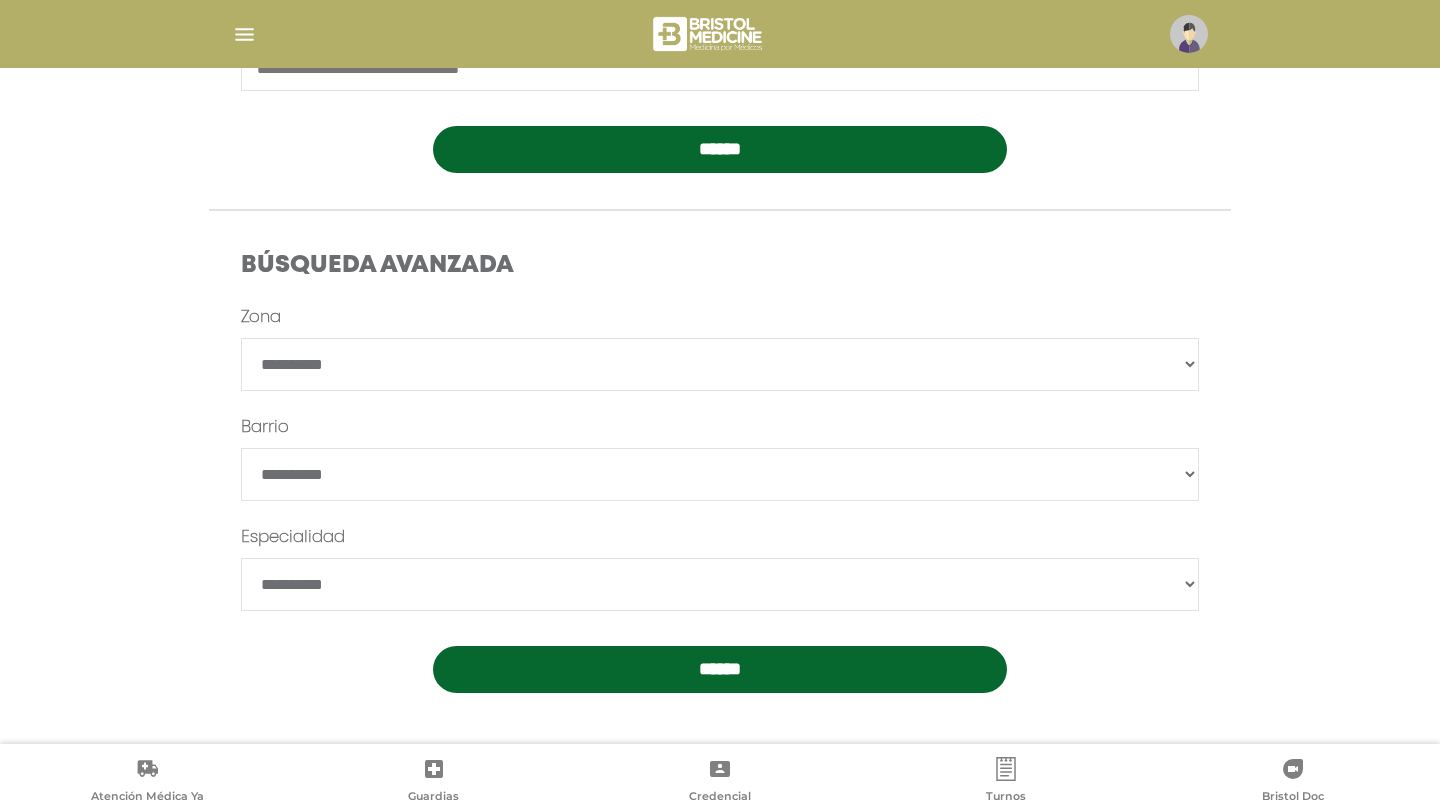 scroll, scrollTop: 437, scrollLeft: 0, axis: vertical 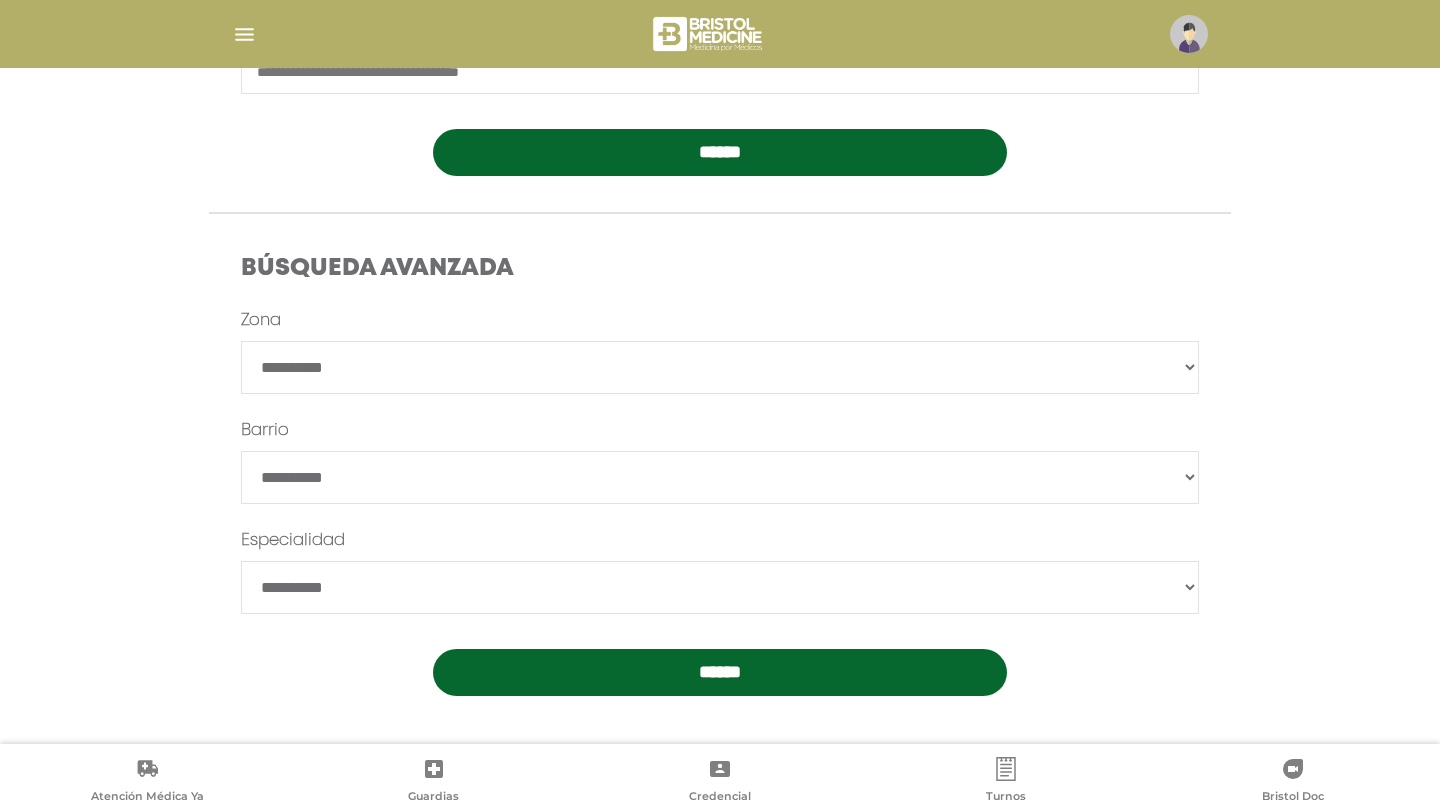 click on "**********" at bounding box center [720, 367] 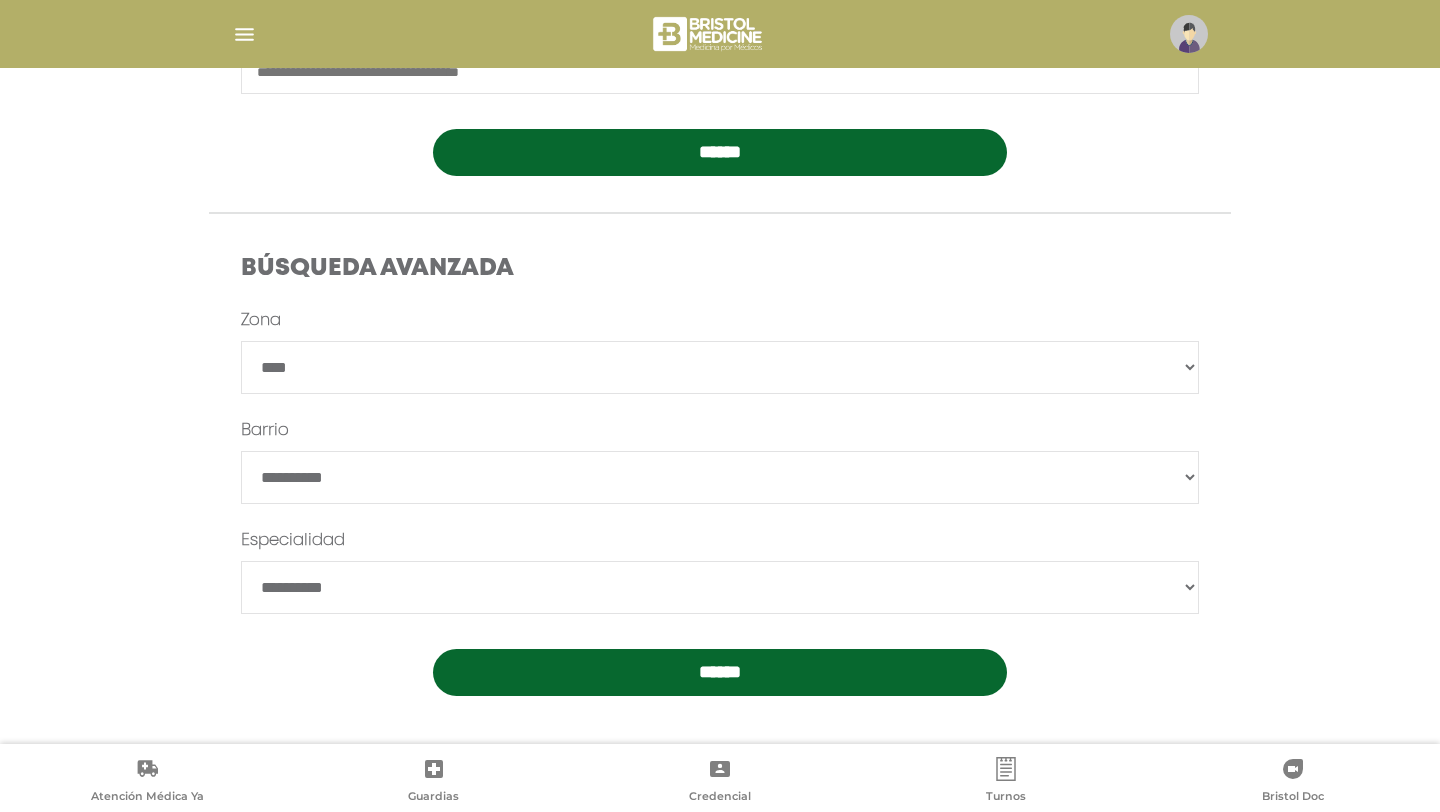 click on "*******" at bounding box center (720, 477) 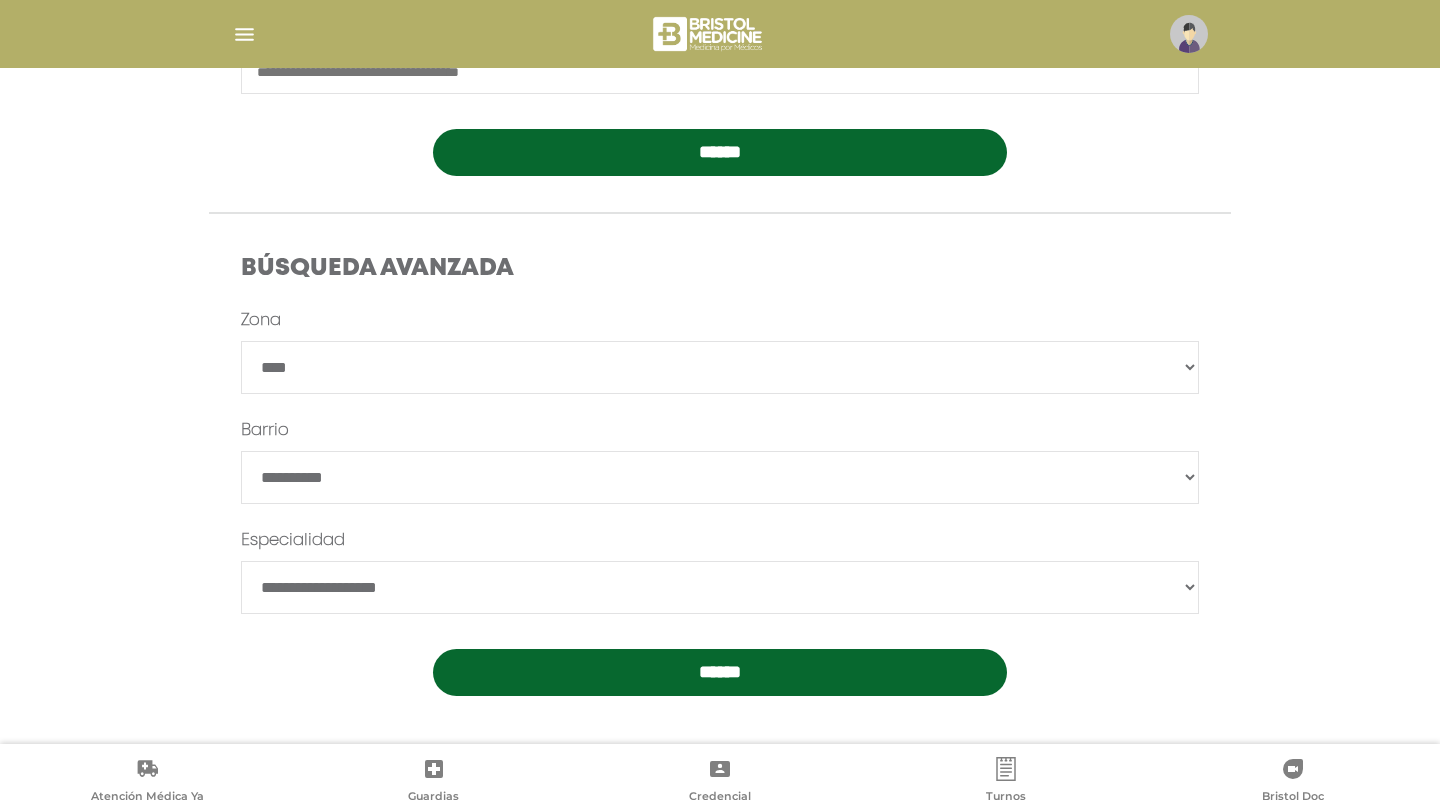 click on "******" at bounding box center [720, 672] 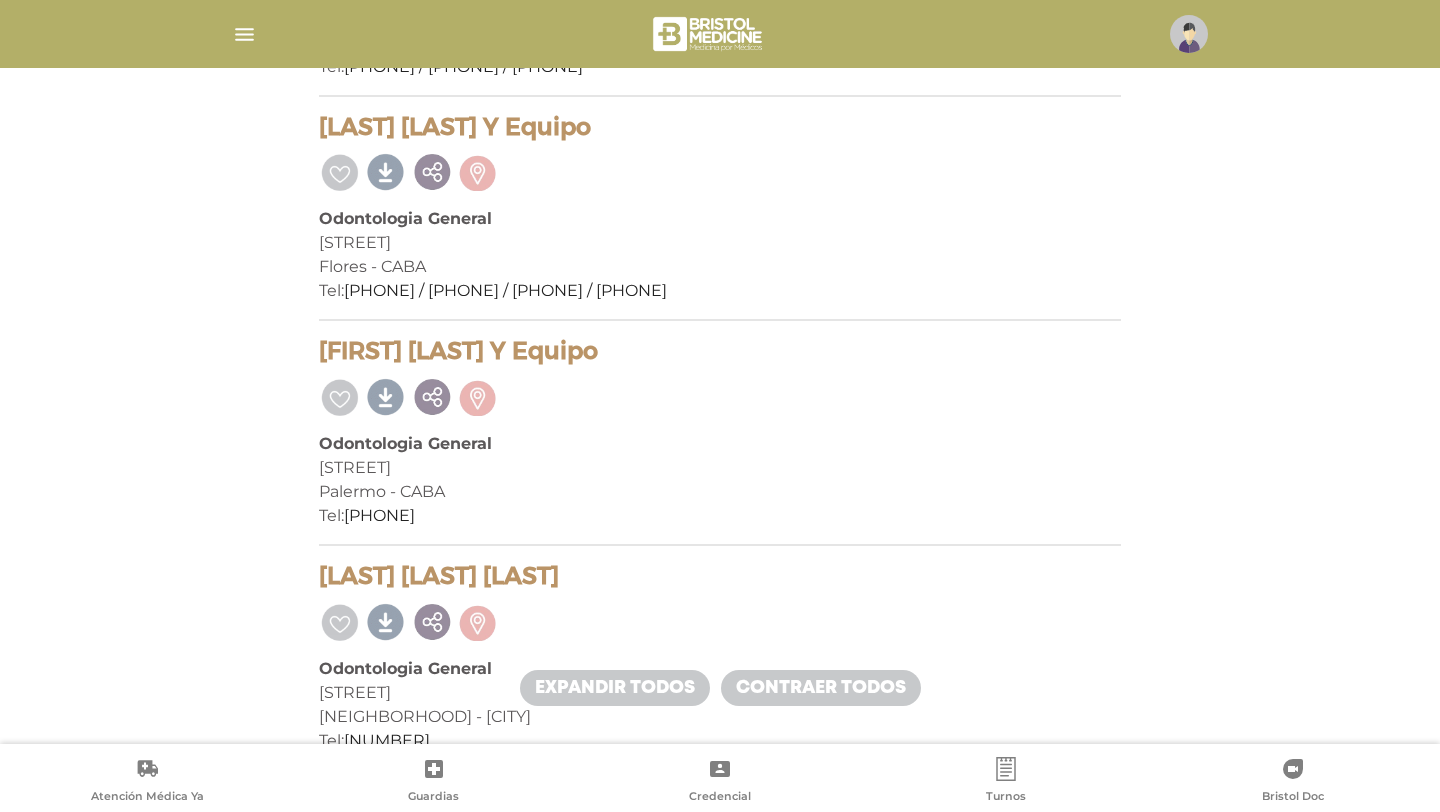 scroll, scrollTop: 666, scrollLeft: 0, axis: vertical 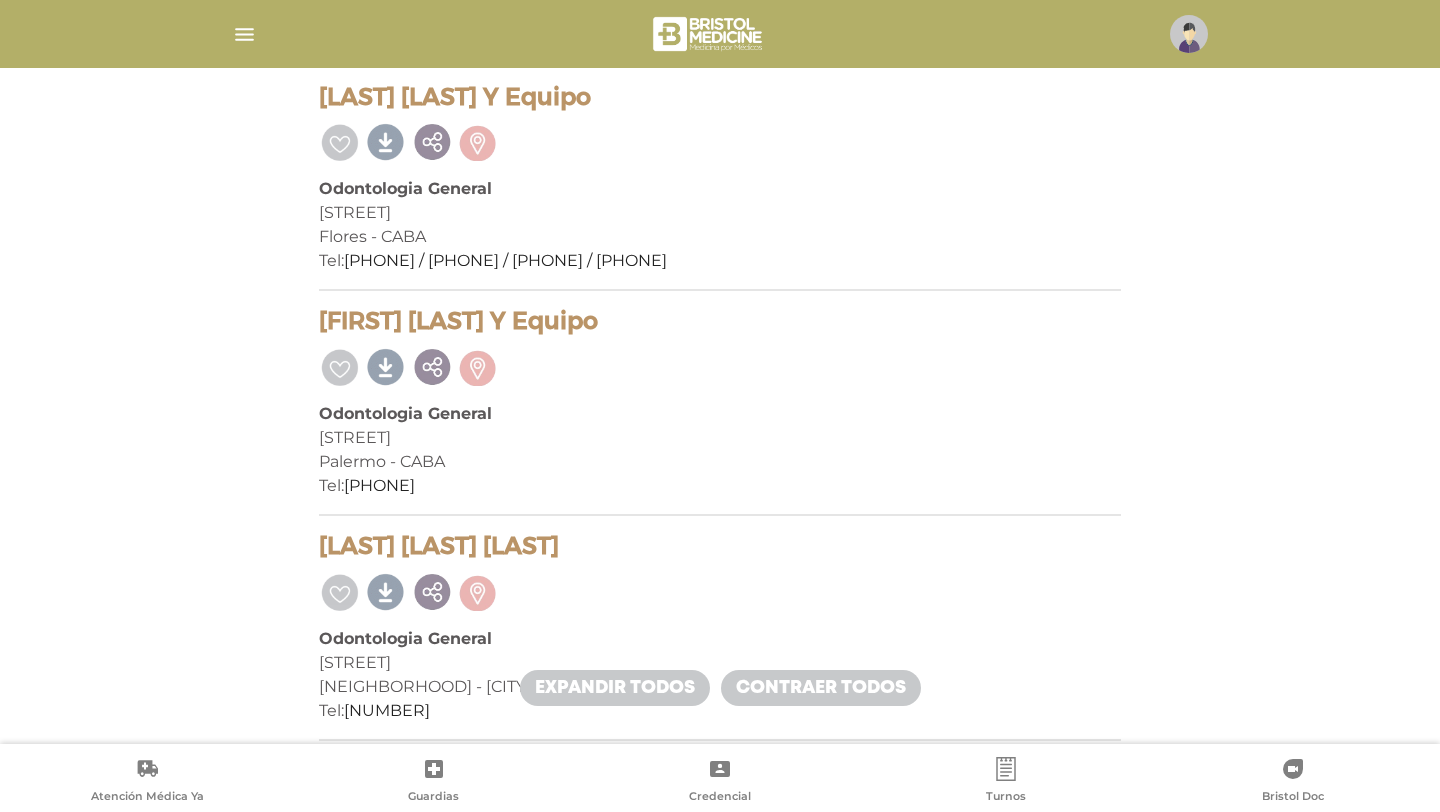 drag, startPoint x: 657, startPoint y: 325, endPoint x: 323, endPoint y: 327, distance: 334.00598 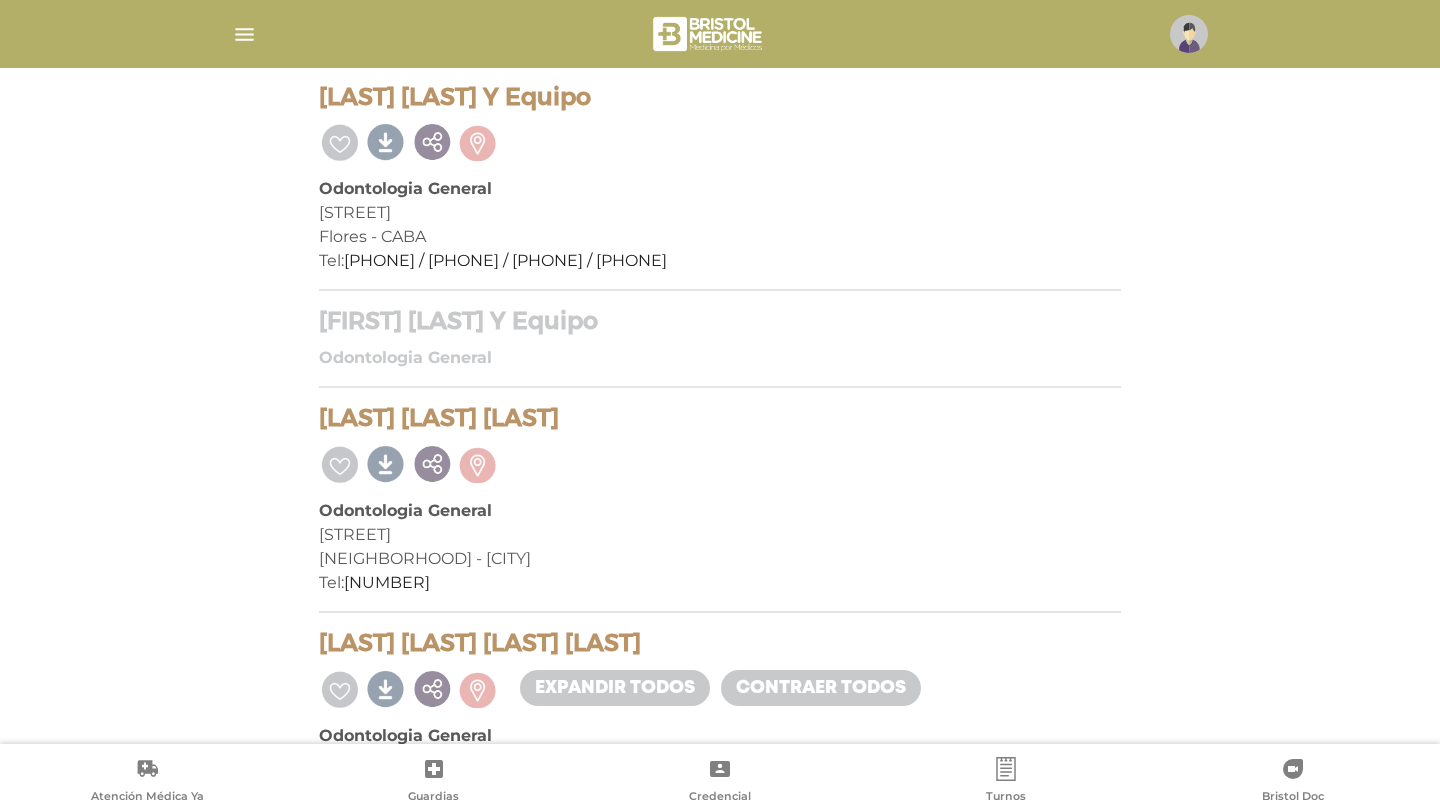 copy on "[FIRST] [LAST] Y Equipo" 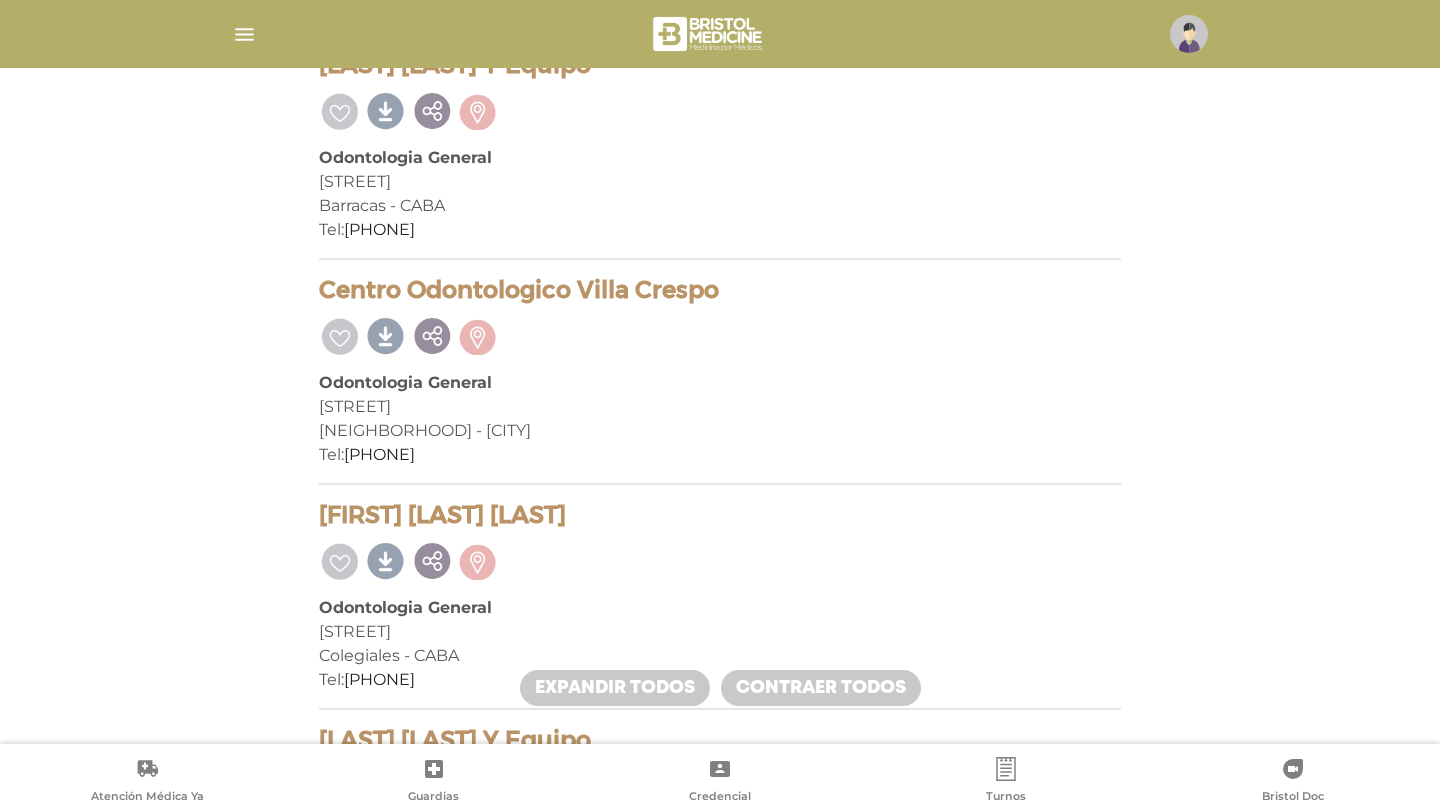 scroll, scrollTop: 1920, scrollLeft: 0, axis: vertical 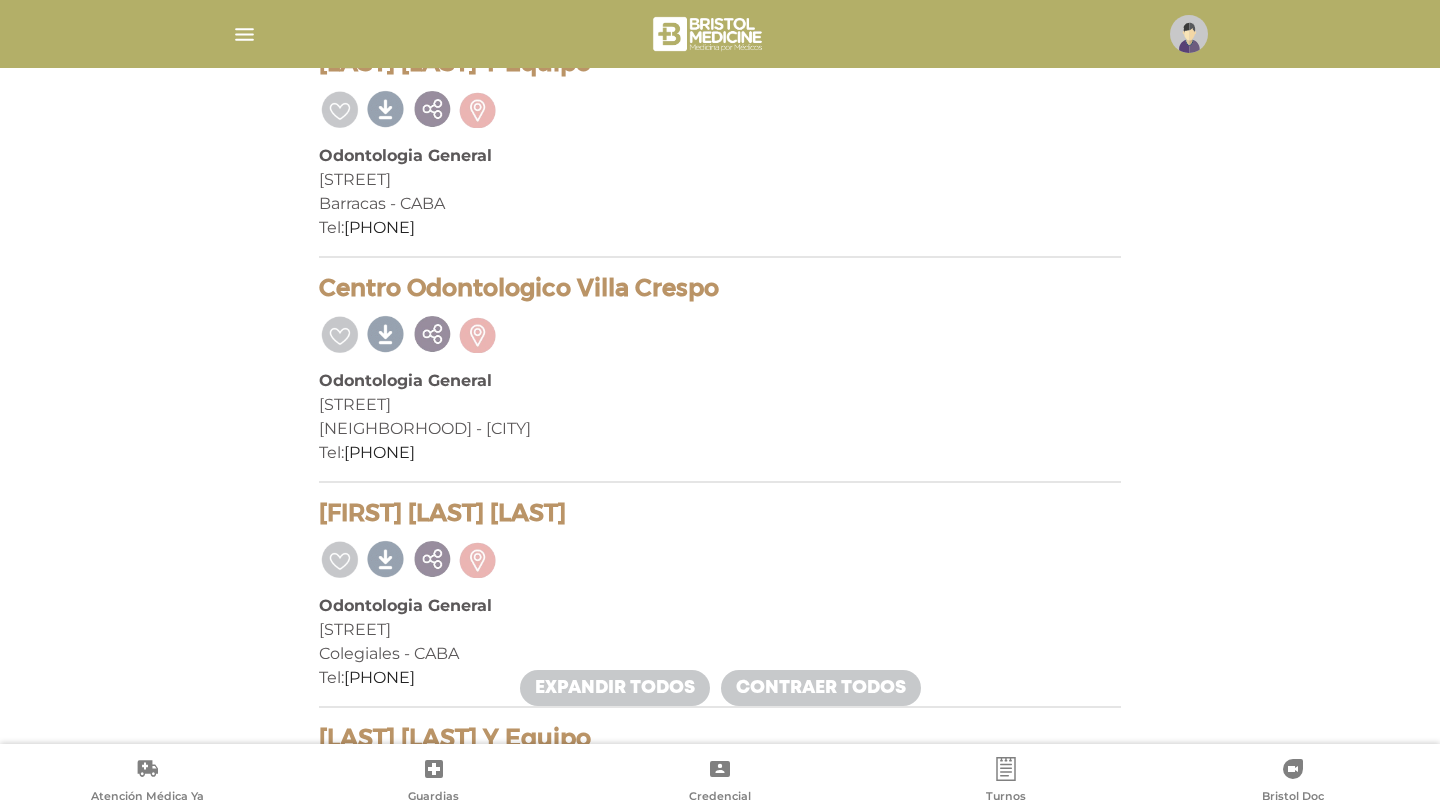 drag, startPoint x: 725, startPoint y: 292, endPoint x: 294, endPoint y: 291, distance: 431.00116 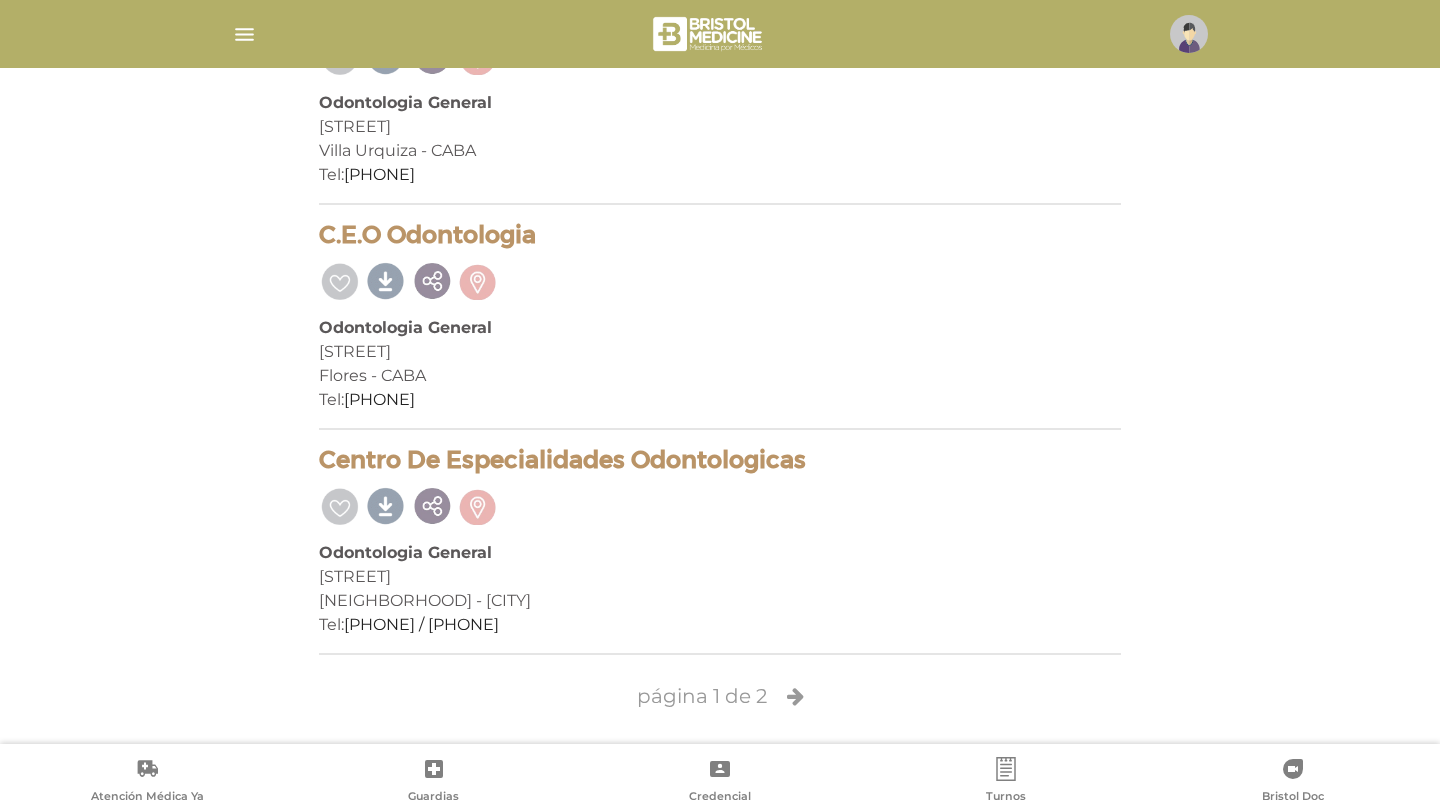 scroll, scrollTop: 4448, scrollLeft: 0, axis: vertical 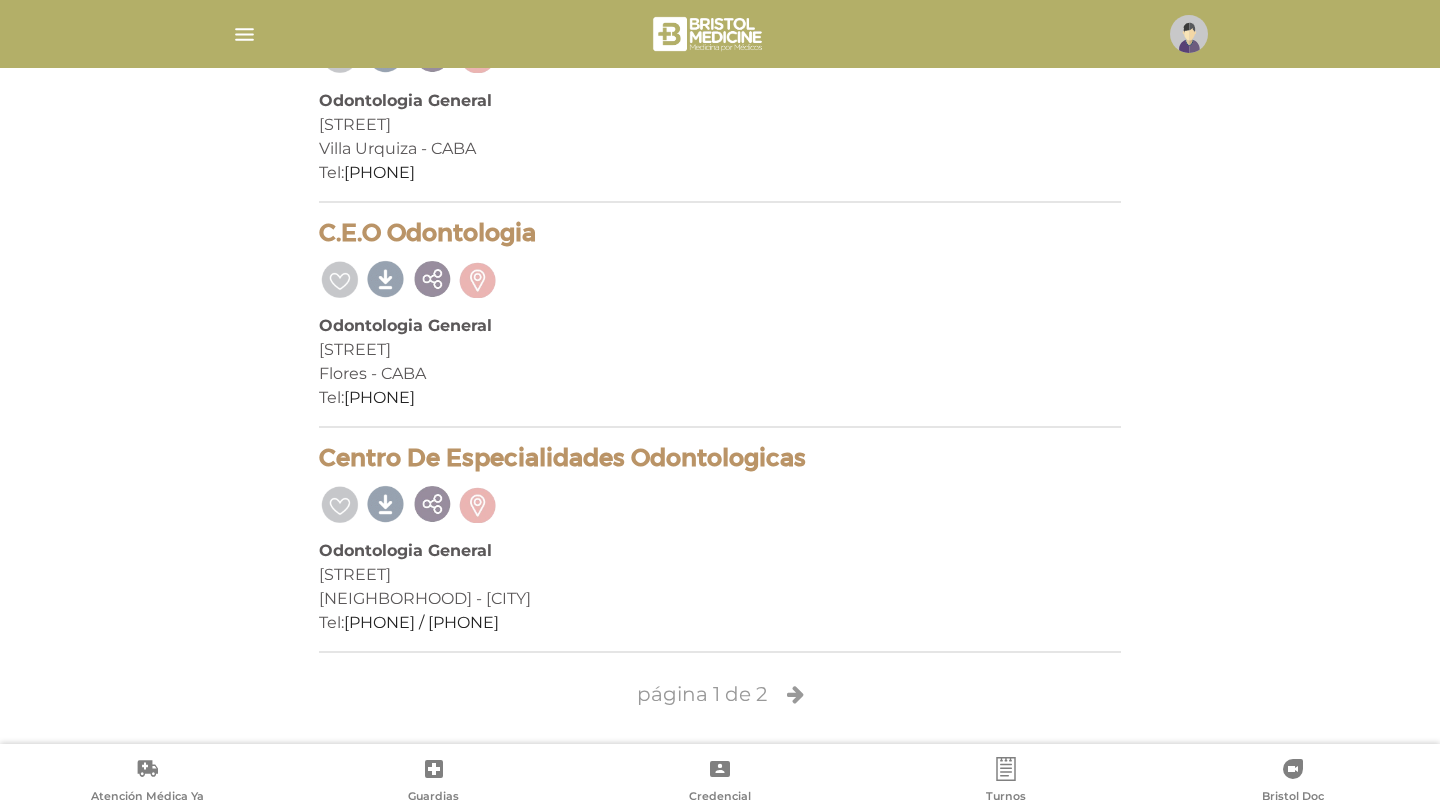 drag, startPoint x: 816, startPoint y: 467, endPoint x: 319, endPoint y: 459, distance: 497.0644 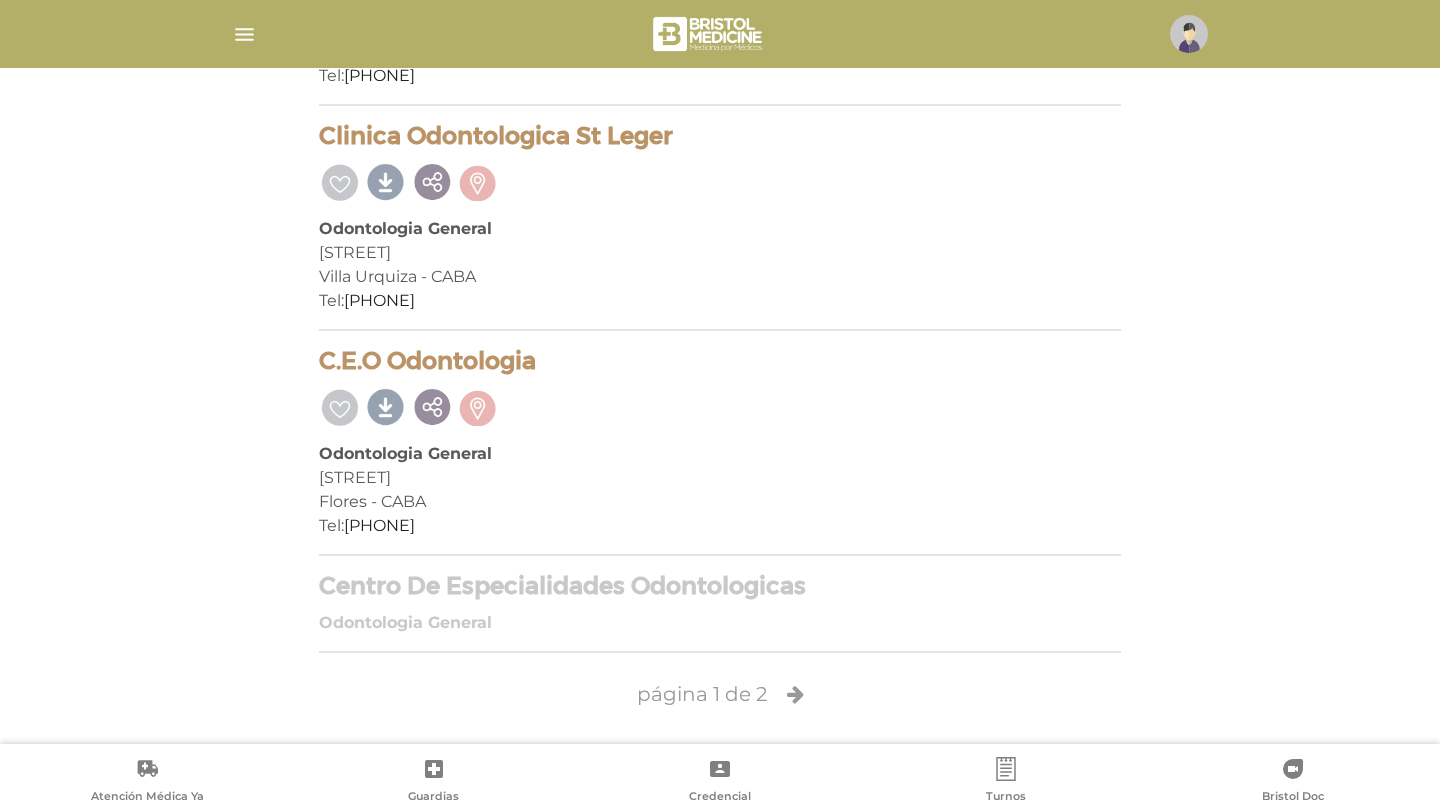 scroll, scrollTop: 4320, scrollLeft: 0, axis: vertical 